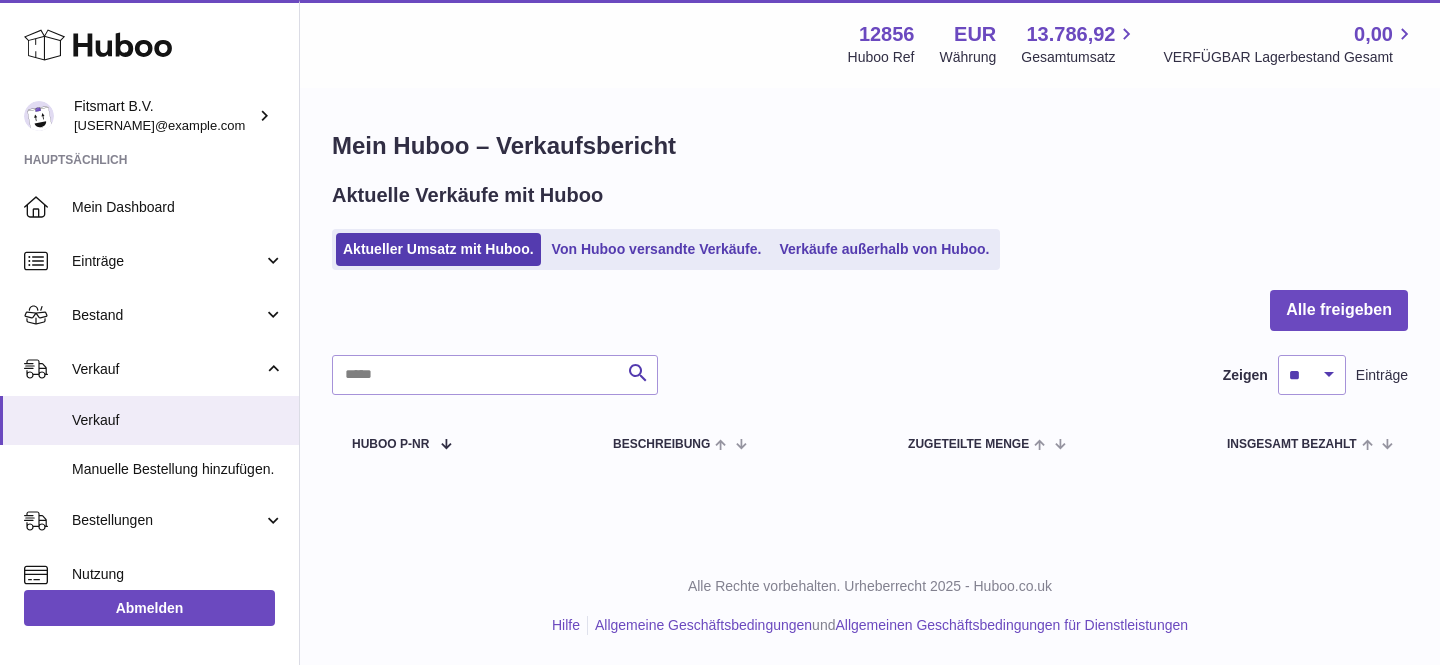 scroll, scrollTop: 0, scrollLeft: 0, axis: both 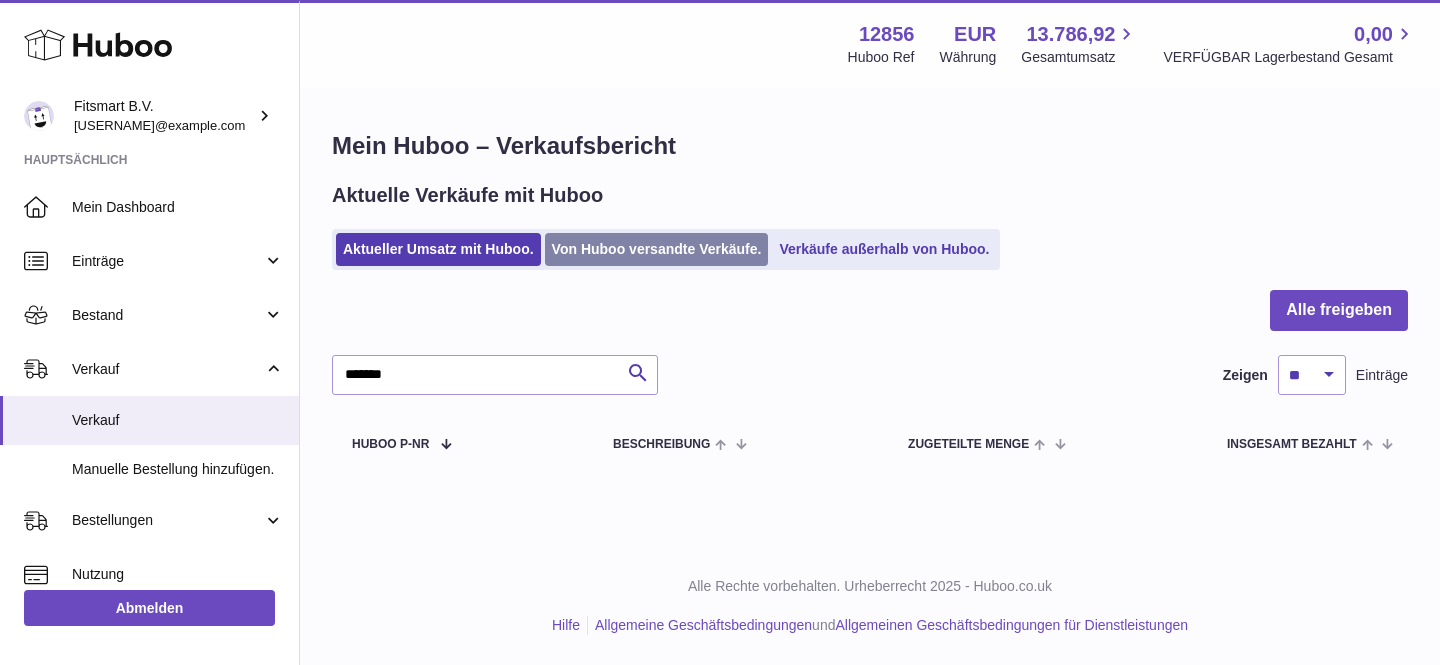 type on "*******" 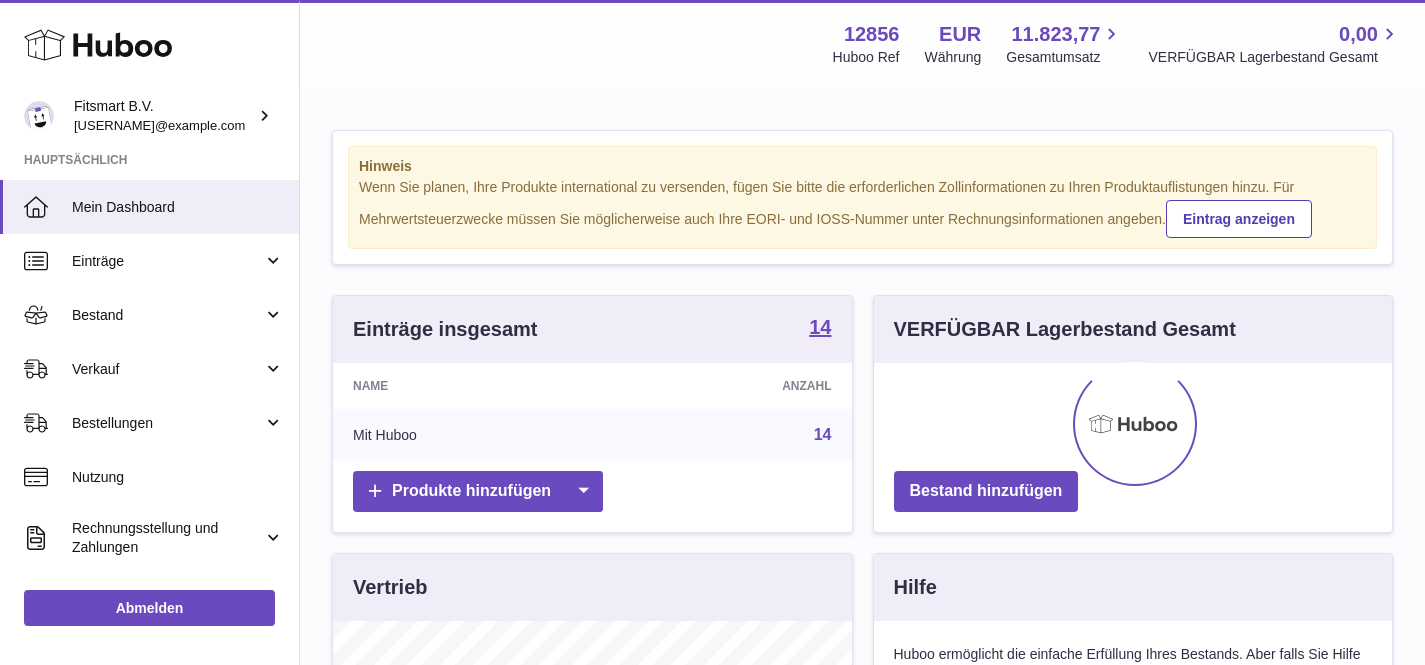 scroll, scrollTop: 0, scrollLeft: 0, axis: both 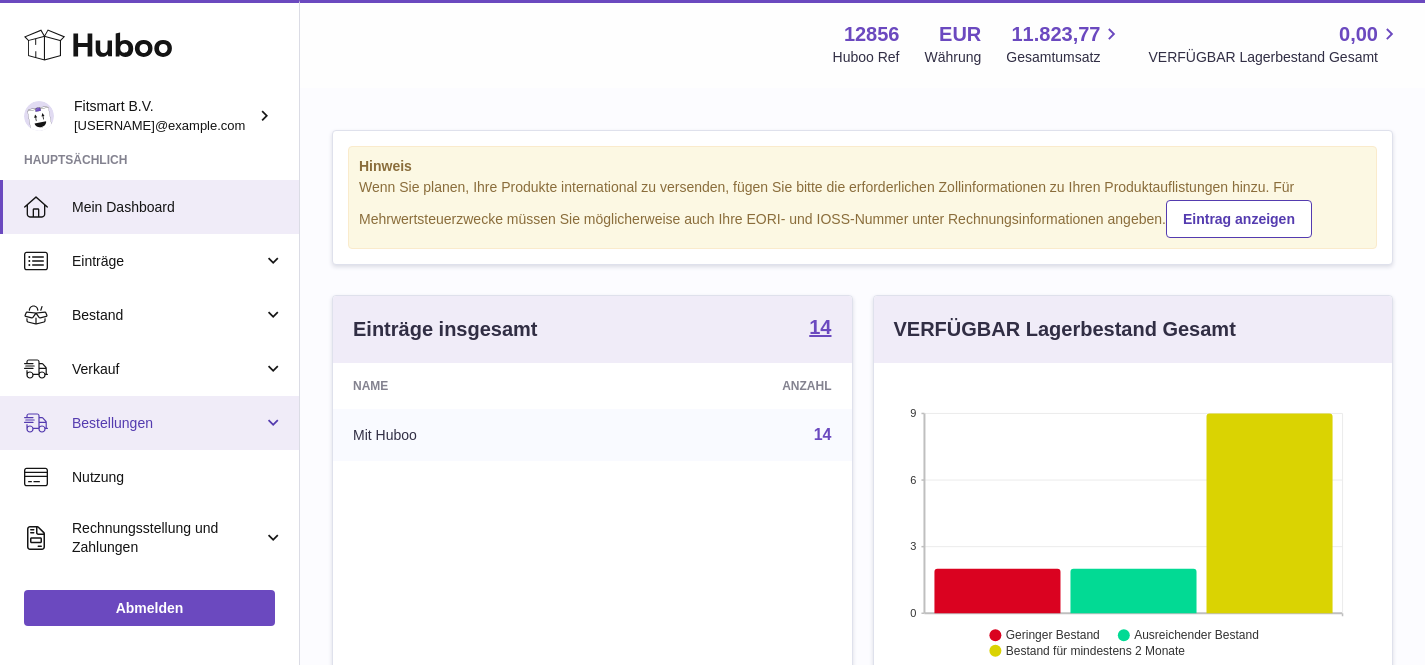 click on "Bestellungen" at bounding box center (167, 423) 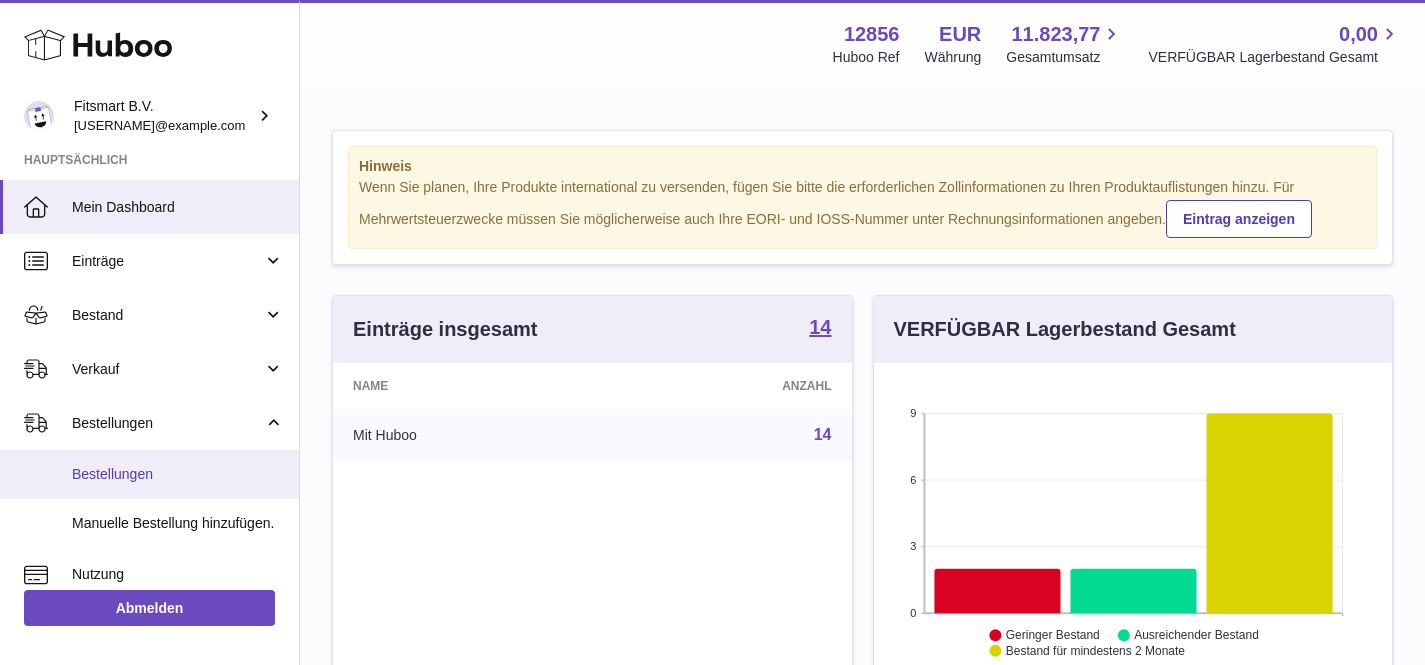 click on "Bestellungen" at bounding box center [178, 474] 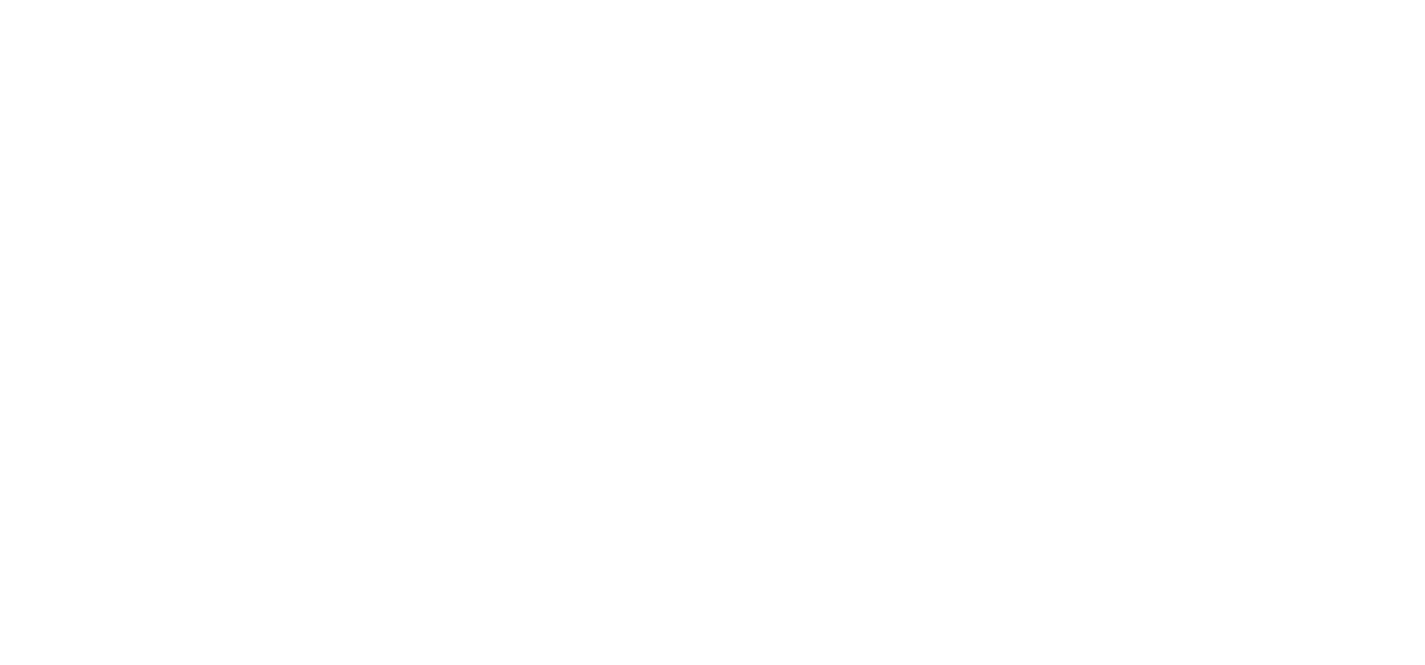 scroll, scrollTop: 0, scrollLeft: 0, axis: both 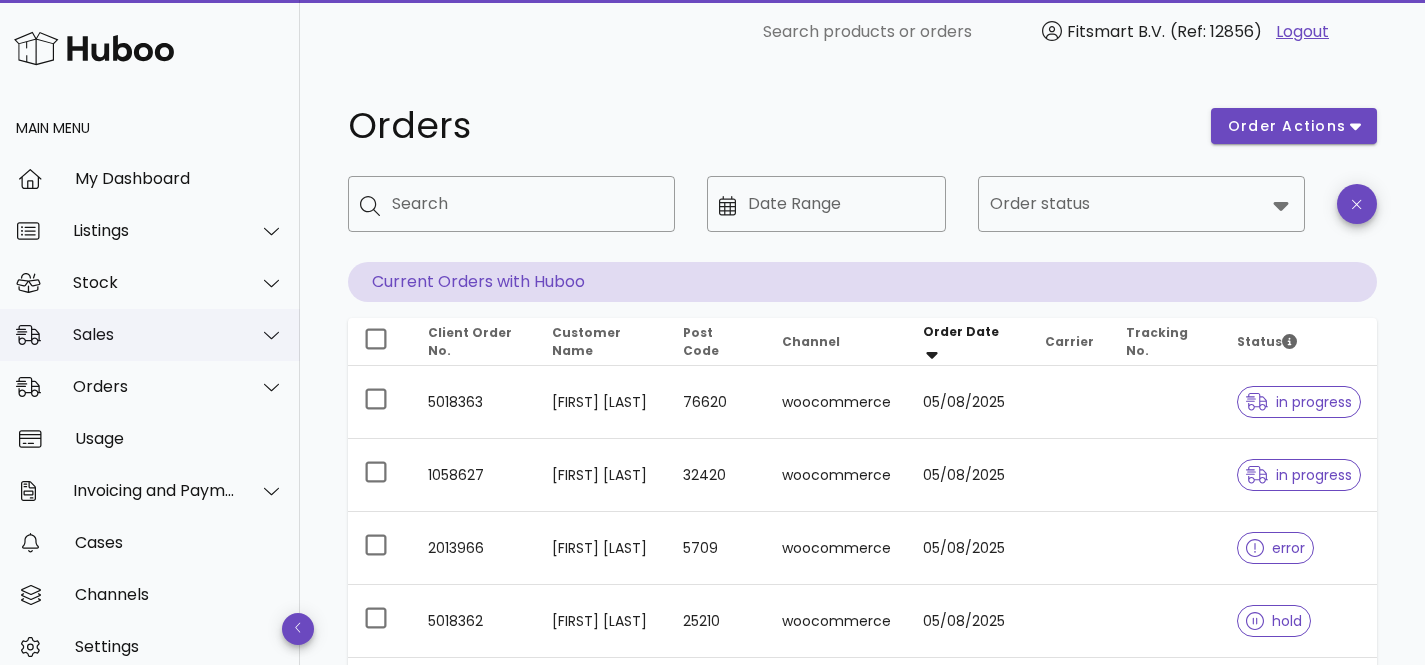 click 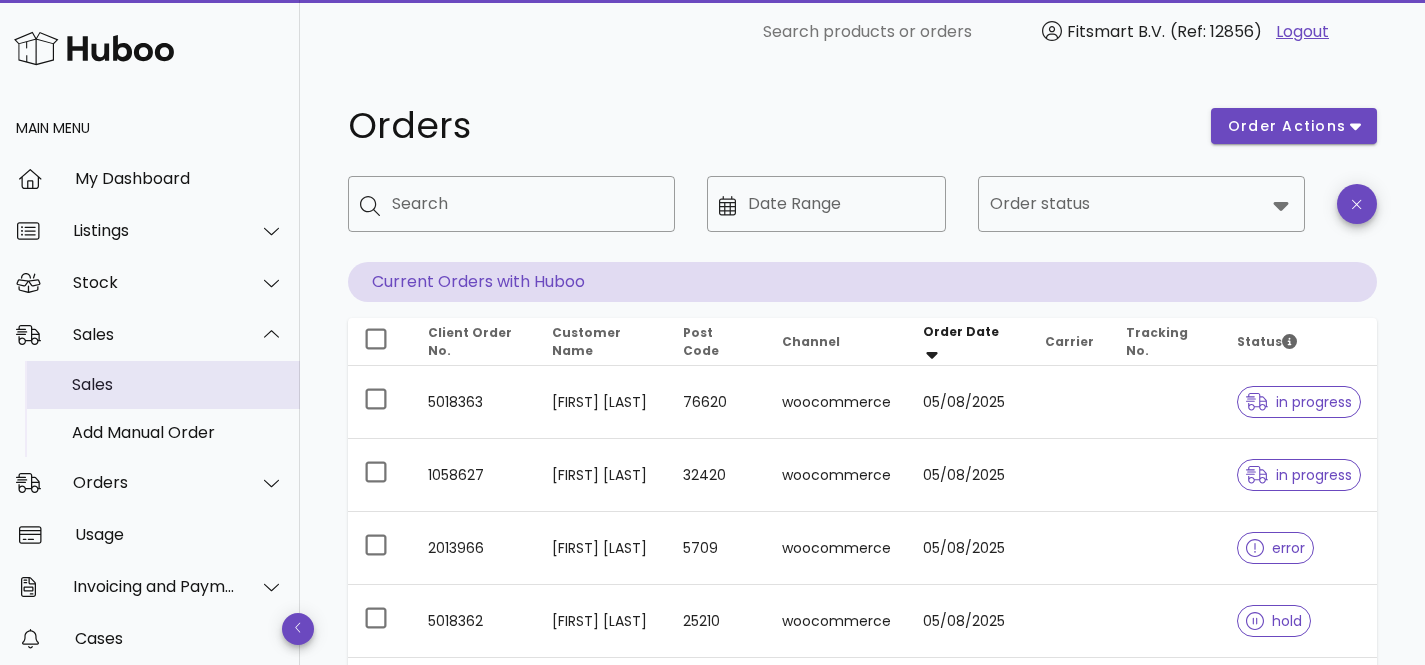 click on "Sales" at bounding box center (178, 384) 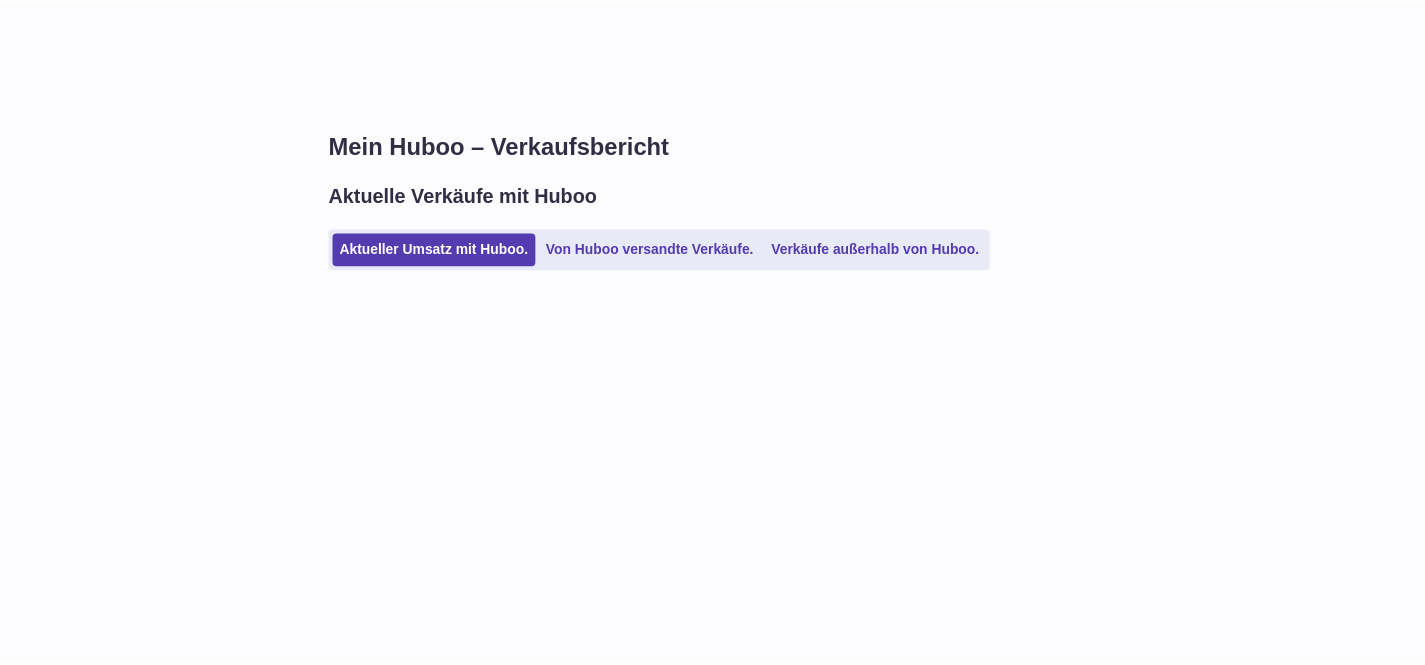 scroll, scrollTop: 0, scrollLeft: 0, axis: both 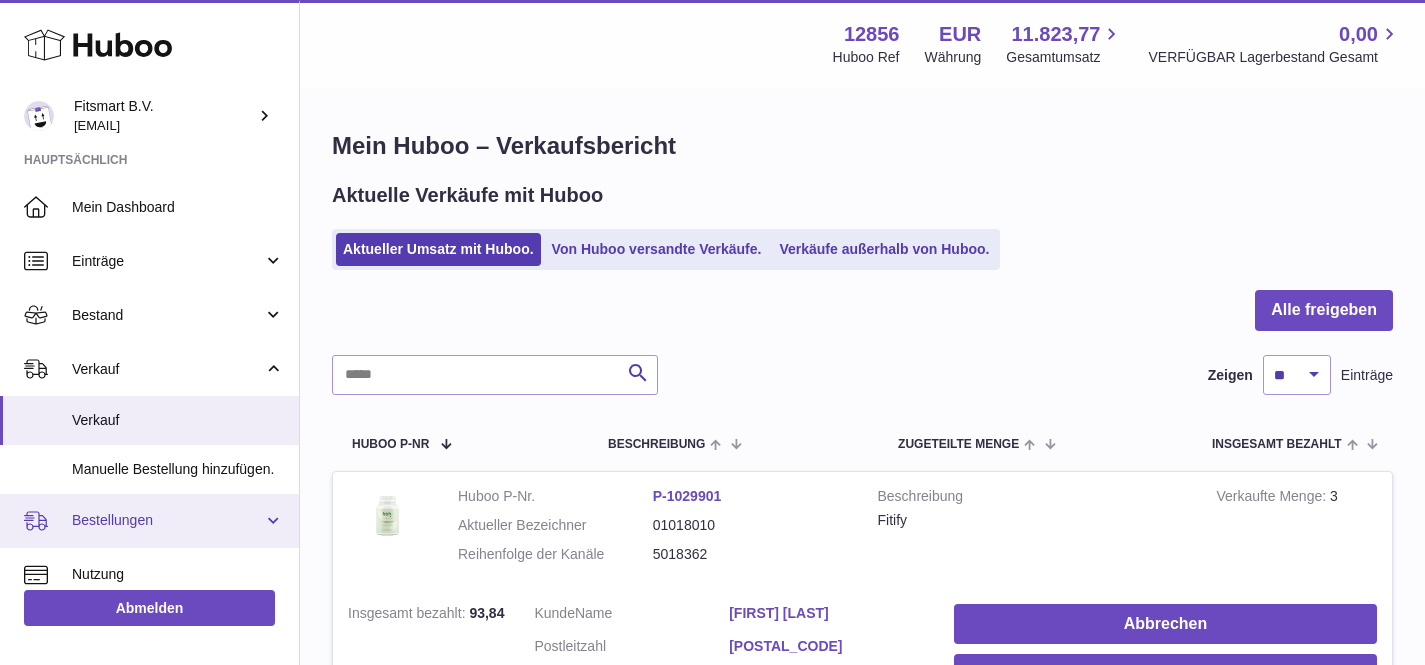 click on "Bestellungen" at bounding box center (167, 520) 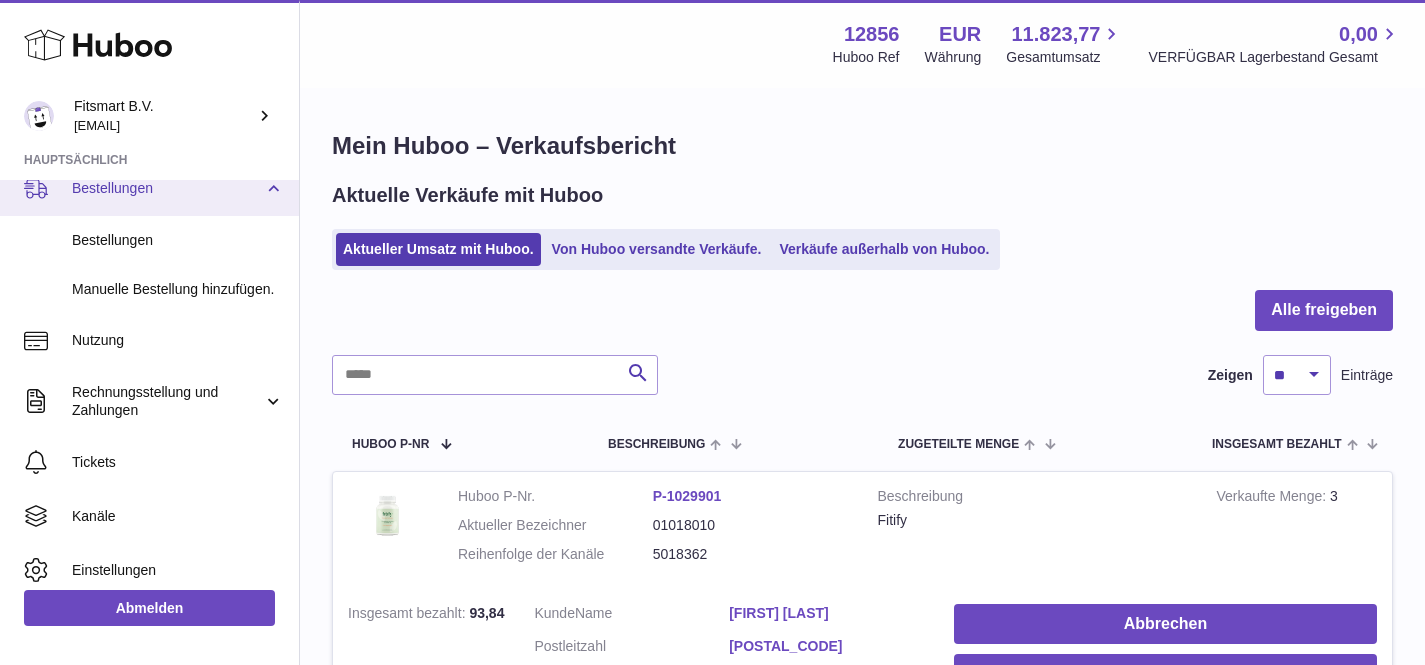 scroll, scrollTop: 348, scrollLeft: 0, axis: vertical 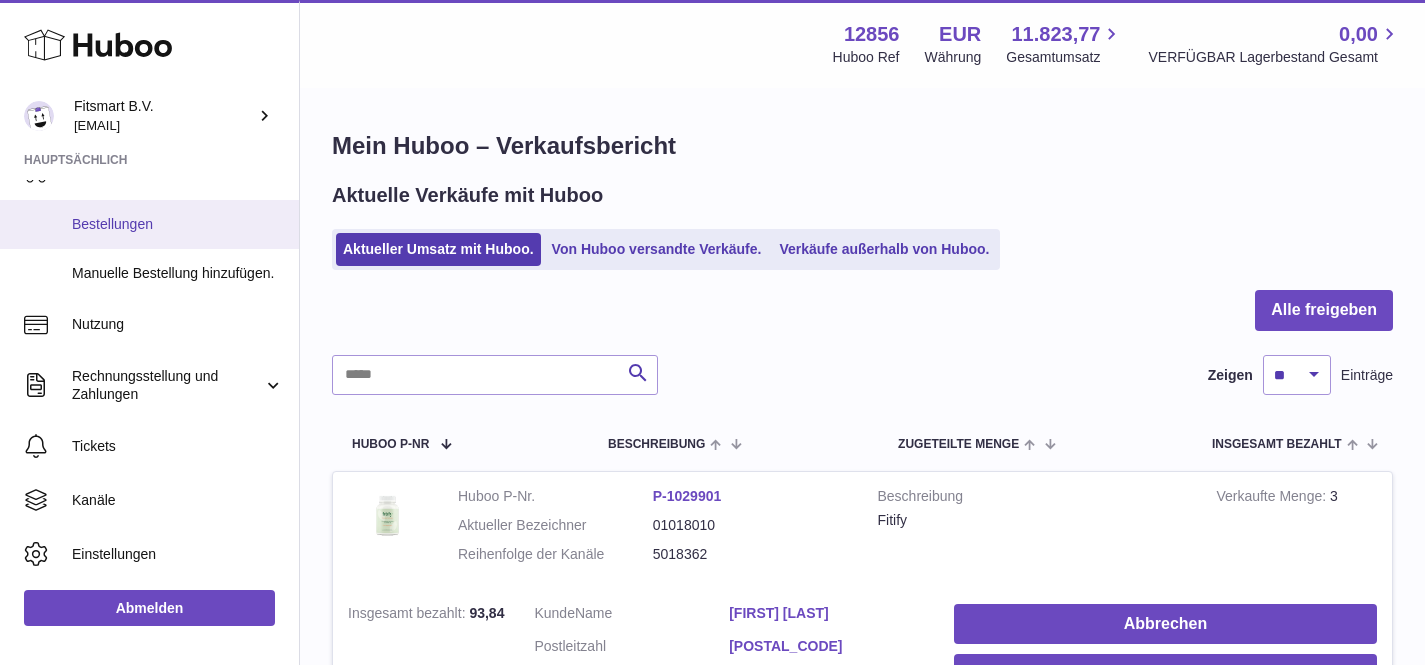 click on "Bestellungen" at bounding box center (149, 224) 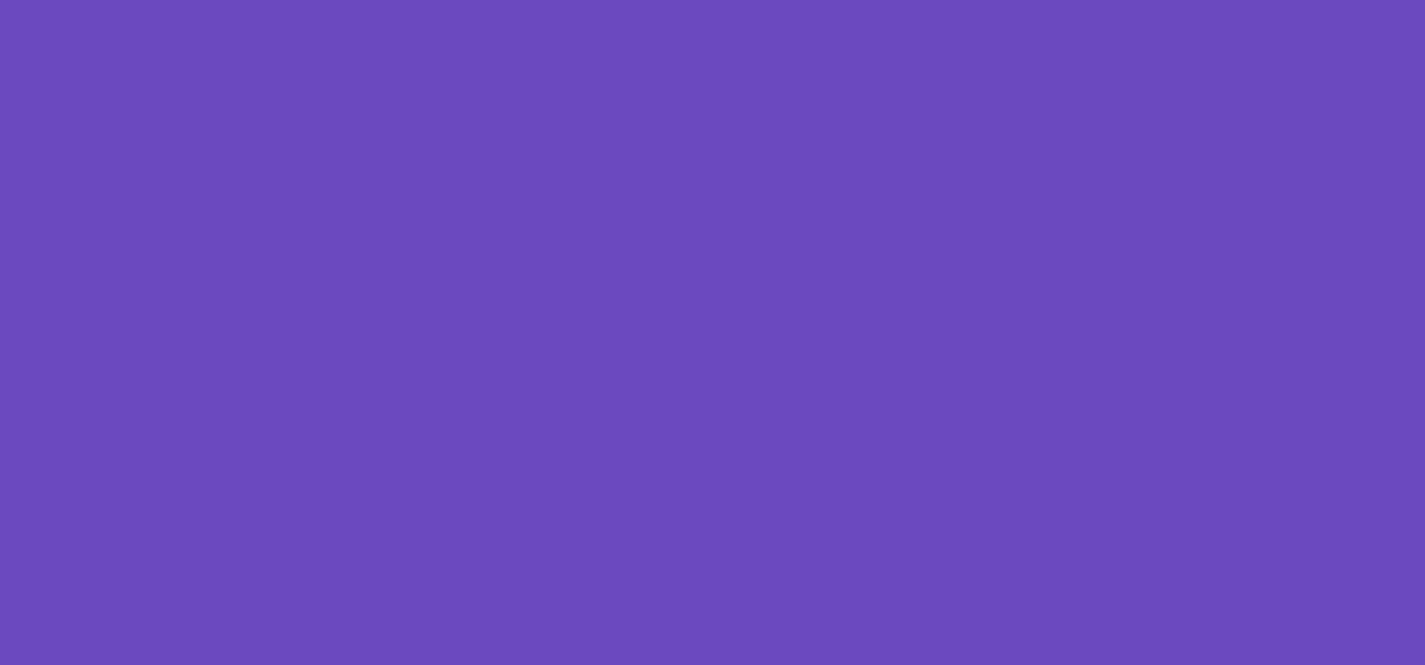 scroll, scrollTop: 0, scrollLeft: 0, axis: both 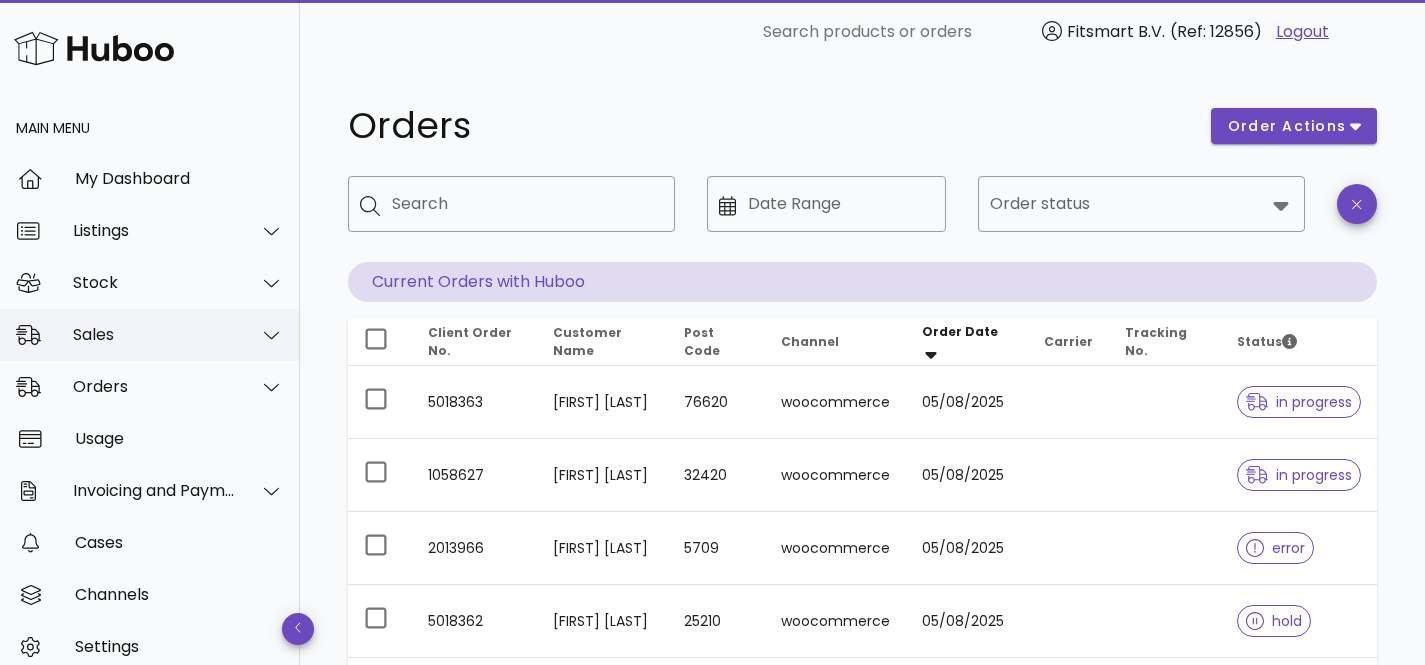 click on "Sales" at bounding box center [154, 334] 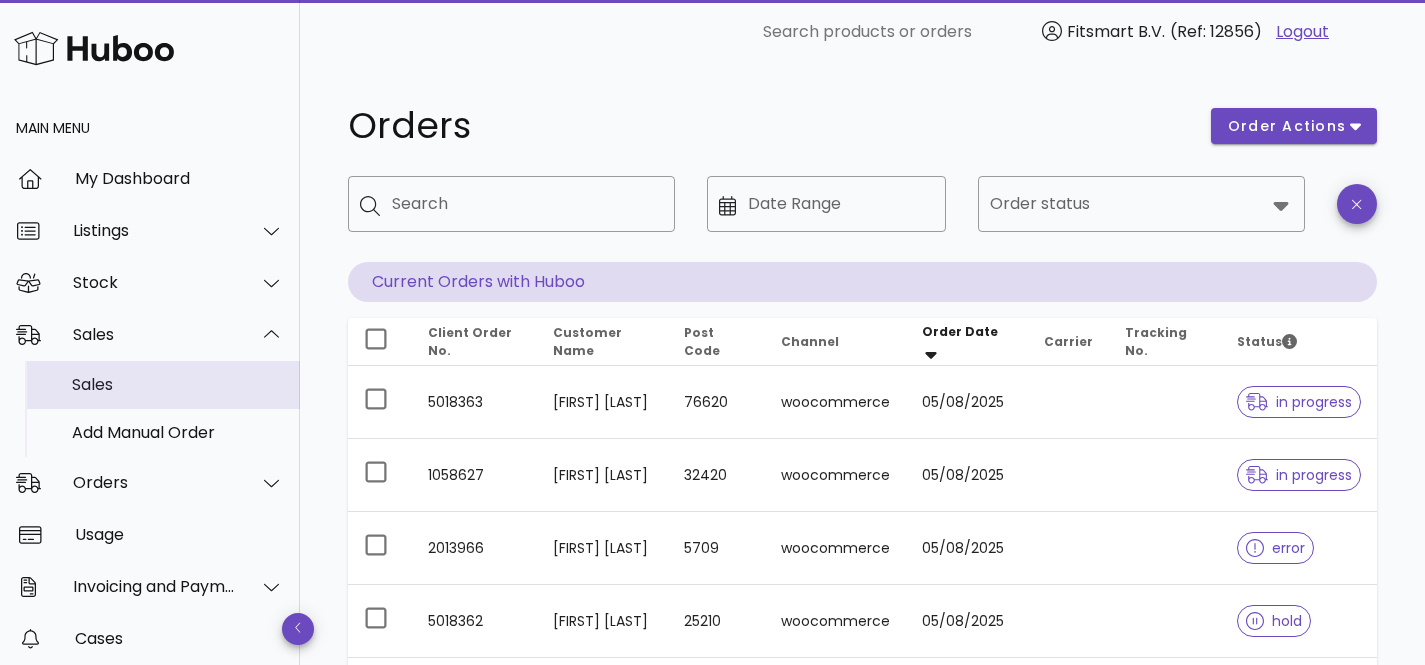 click on "Sales" at bounding box center [178, 384] 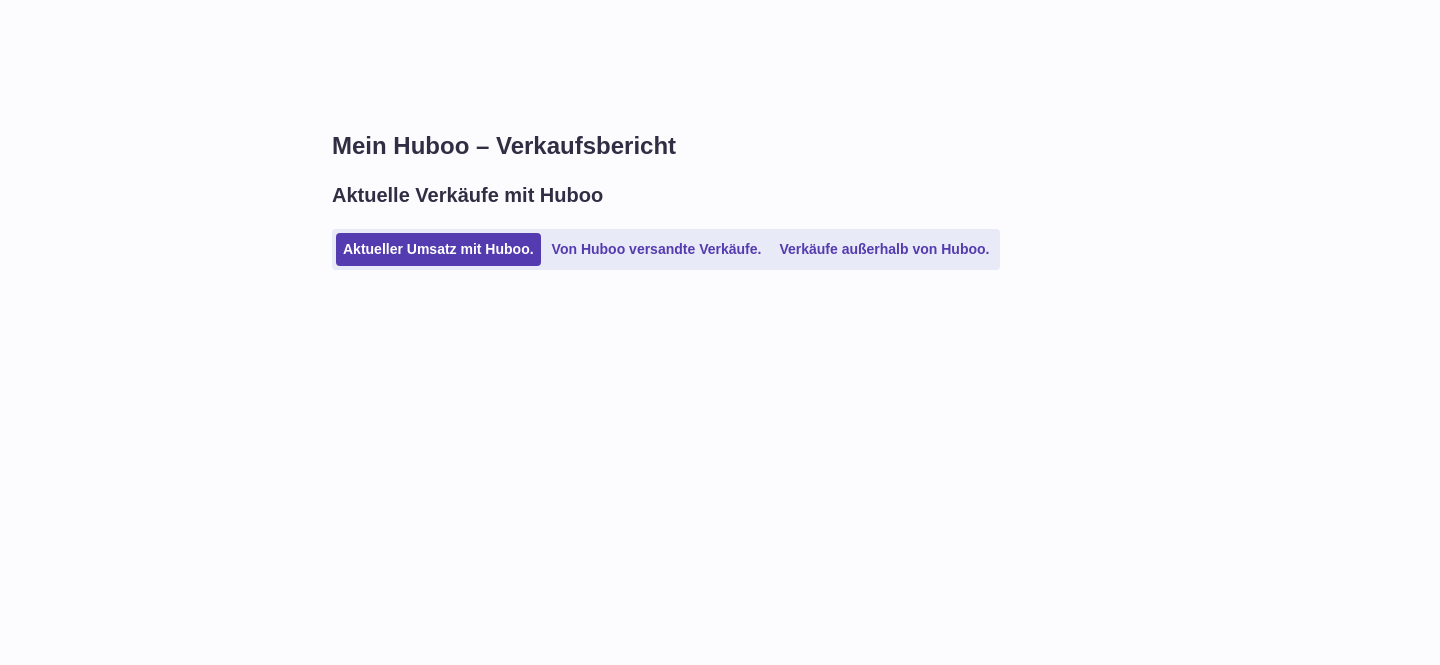 scroll, scrollTop: 0, scrollLeft: 0, axis: both 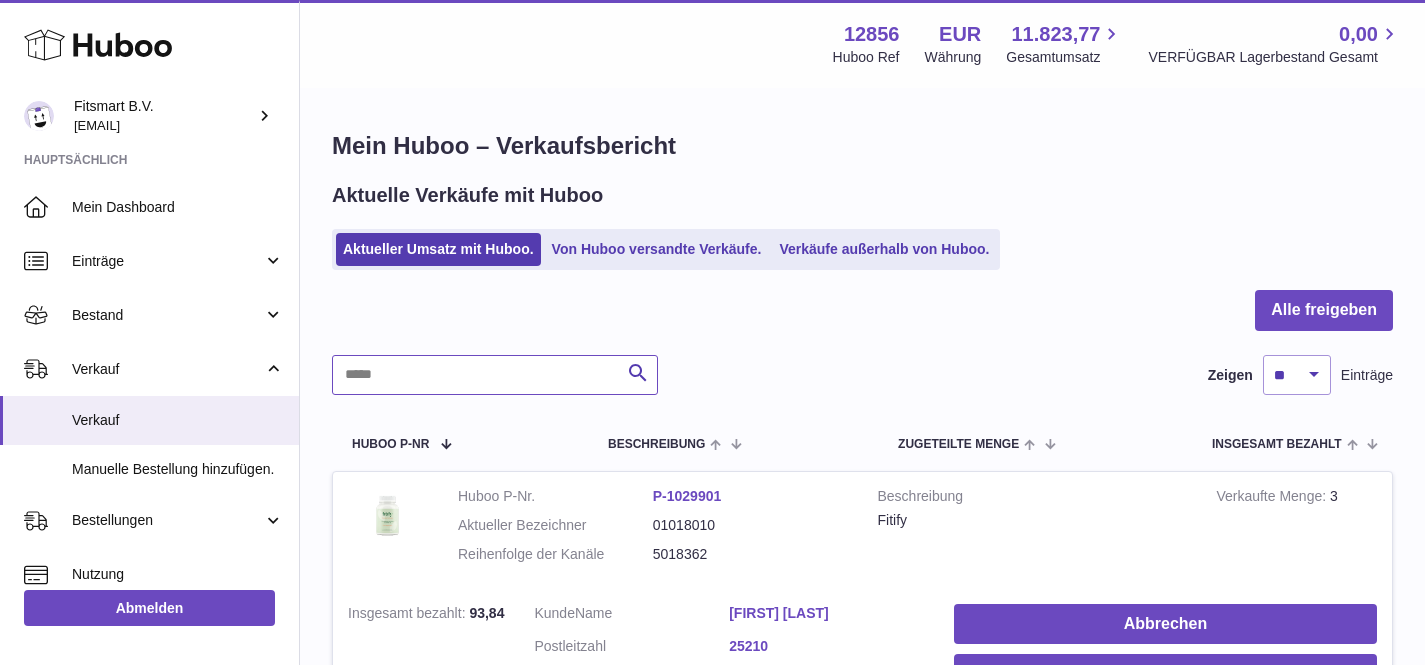 click at bounding box center [495, 375] 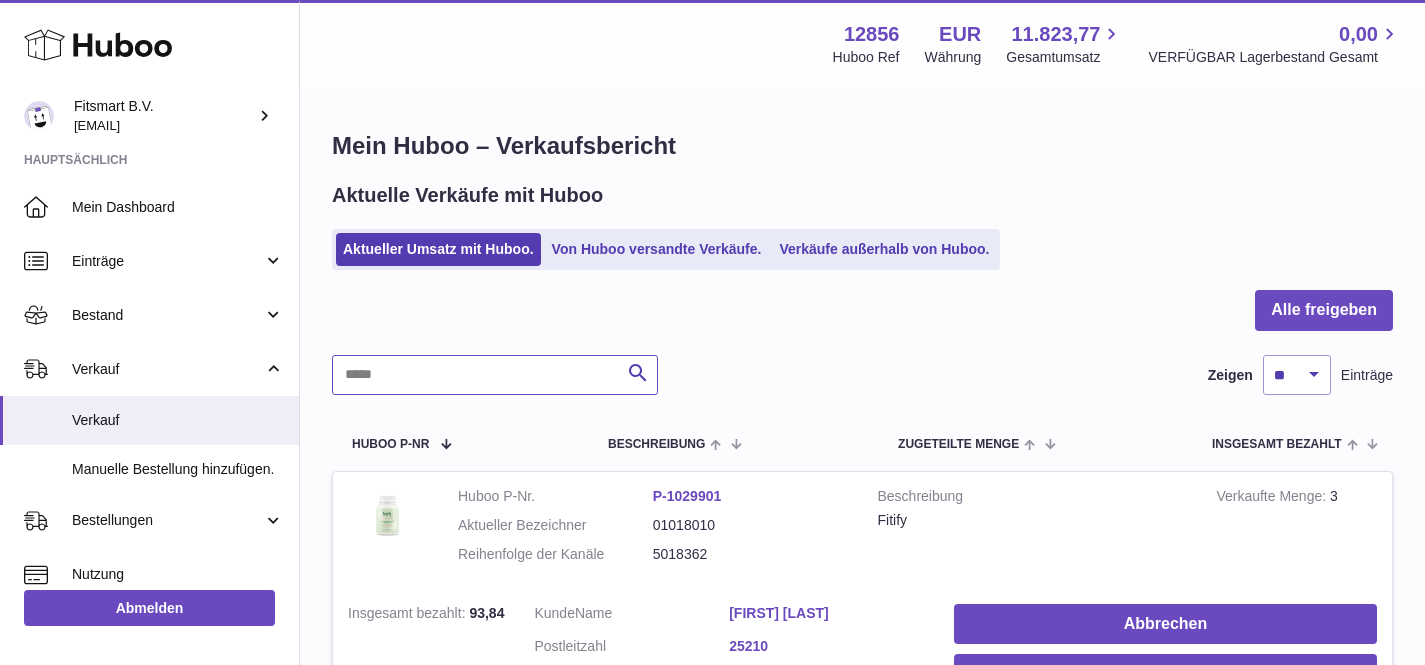 paste on "*******" 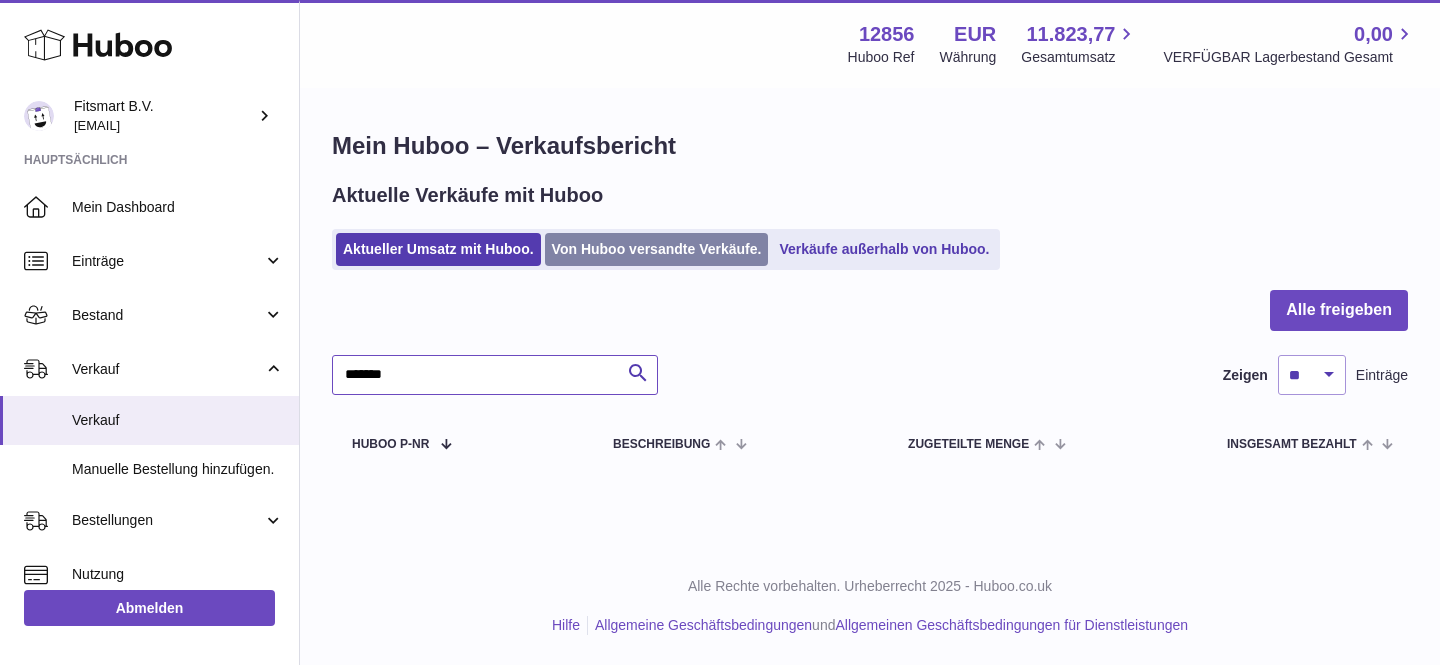 type on "*******" 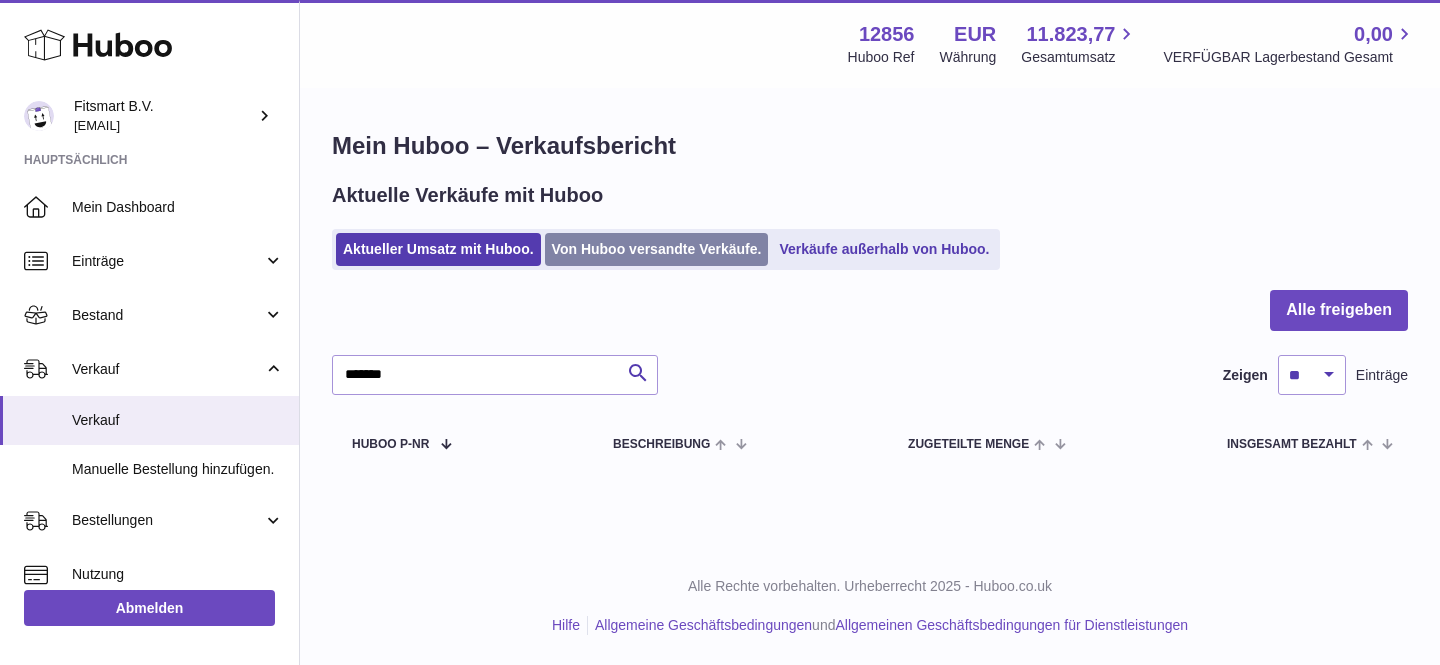 click on "Von Huboo versandte Verkäufe." at bounding box center (657, 249) 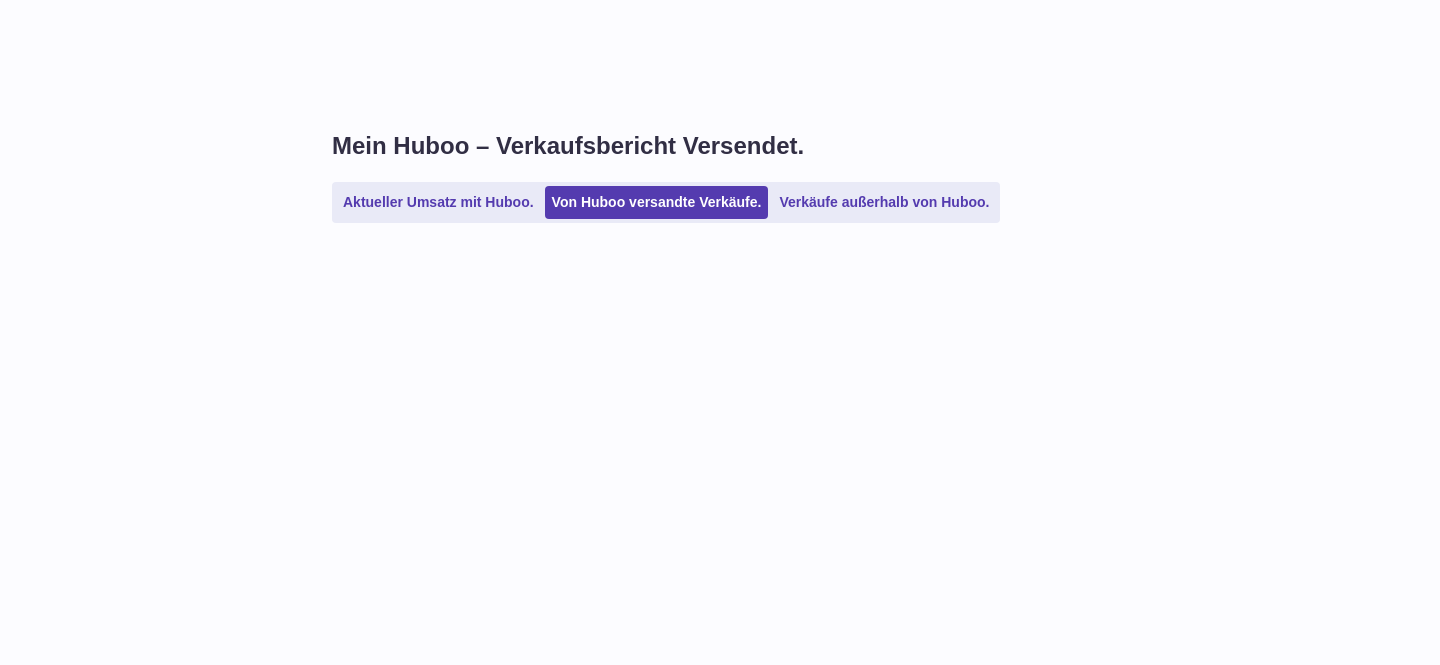 scroll, scrollTop: 0, scrollLeft: 0, axis: both 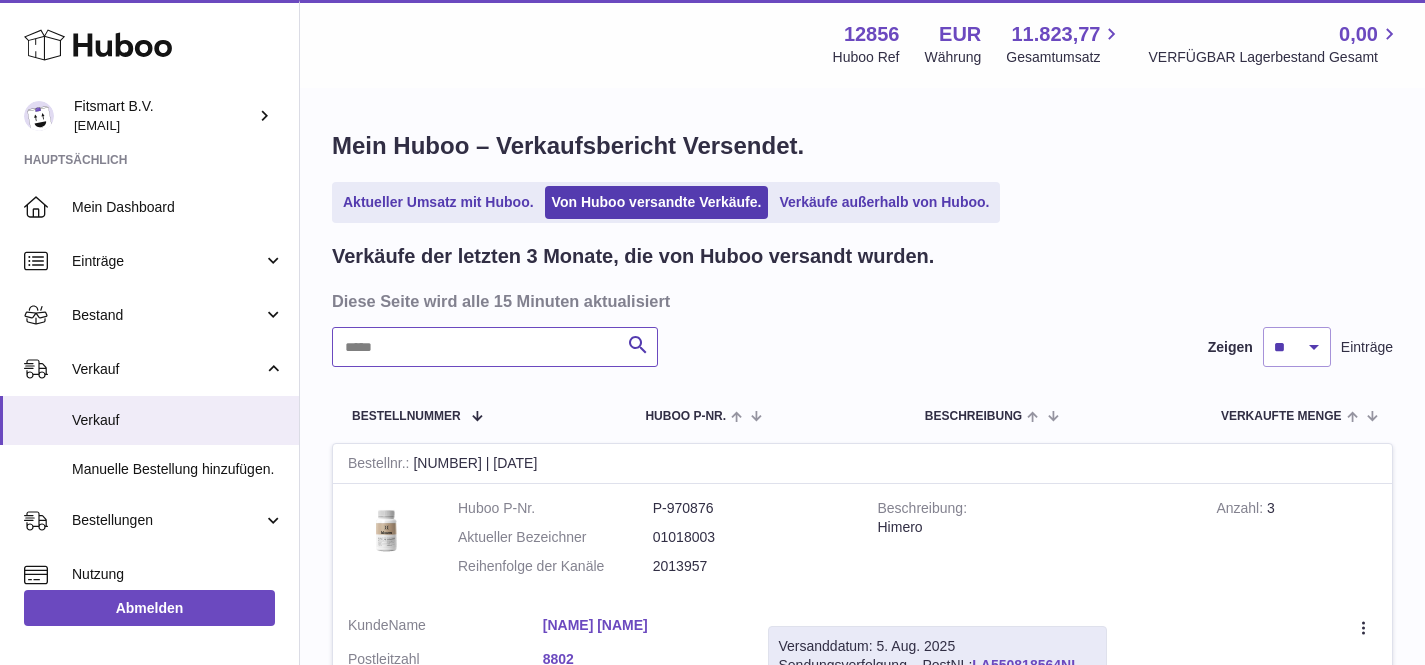 click at bounding box center [495, 347] 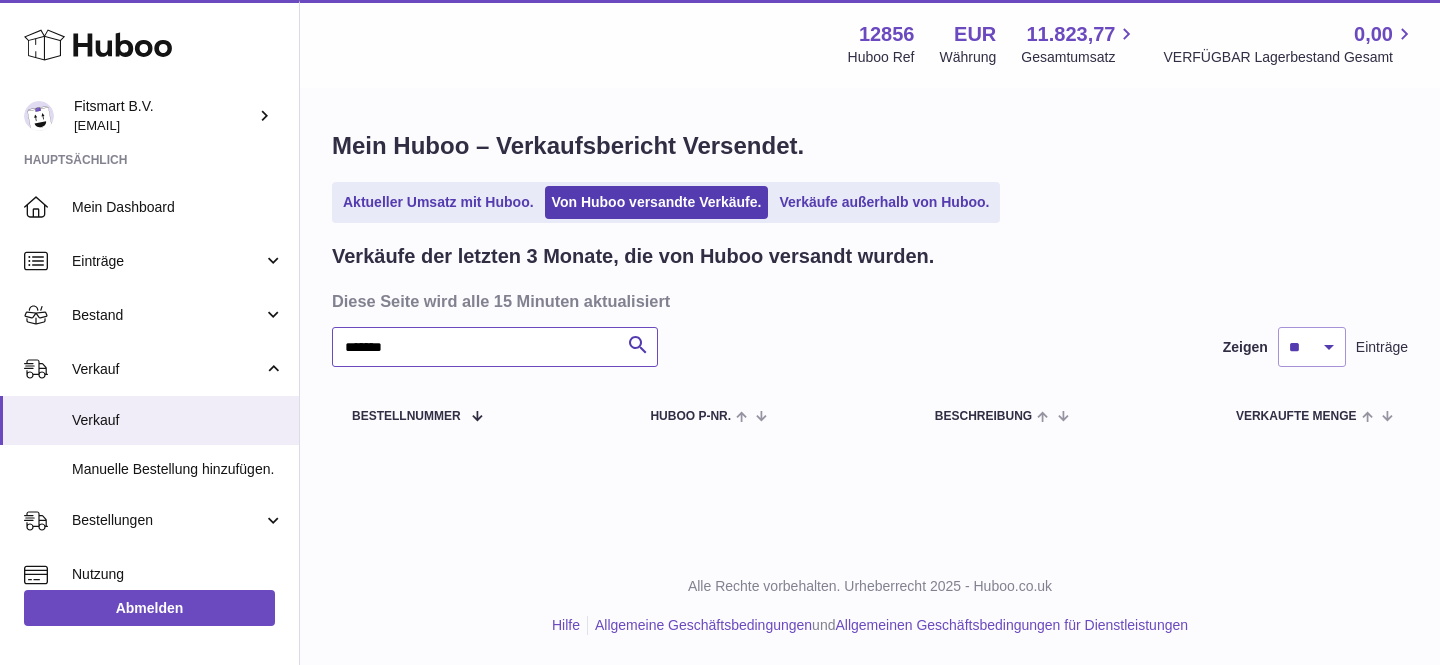 type on "*******" 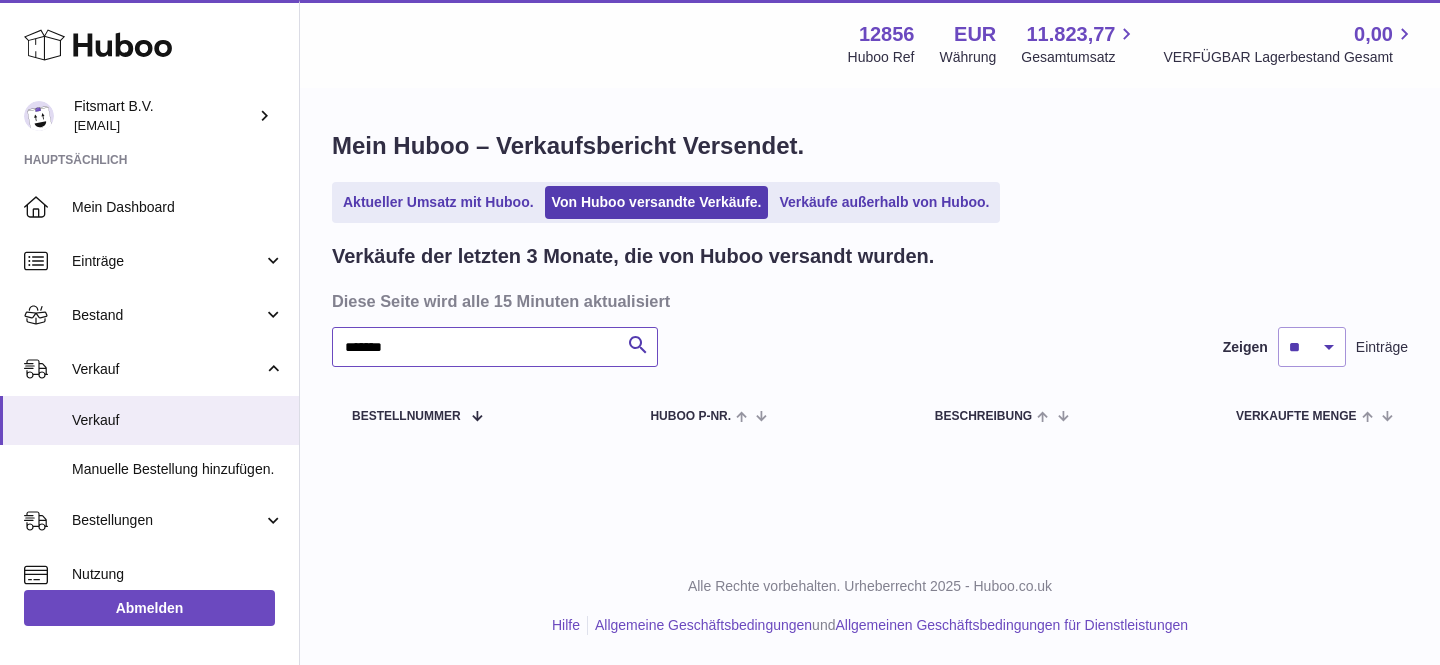 click on "*******" at bounding box center (495, 347) 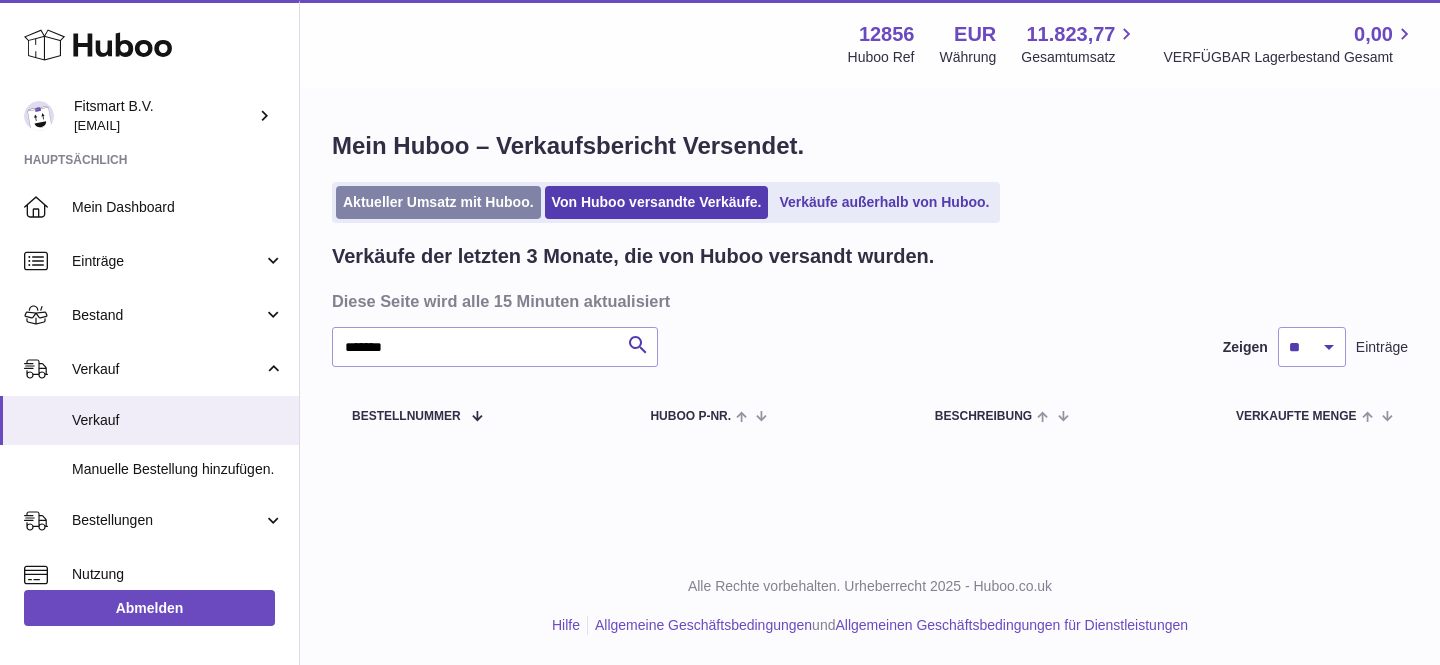 click on "Aktueller Umsatz mit Huboo." at bounding box center [438, 202] 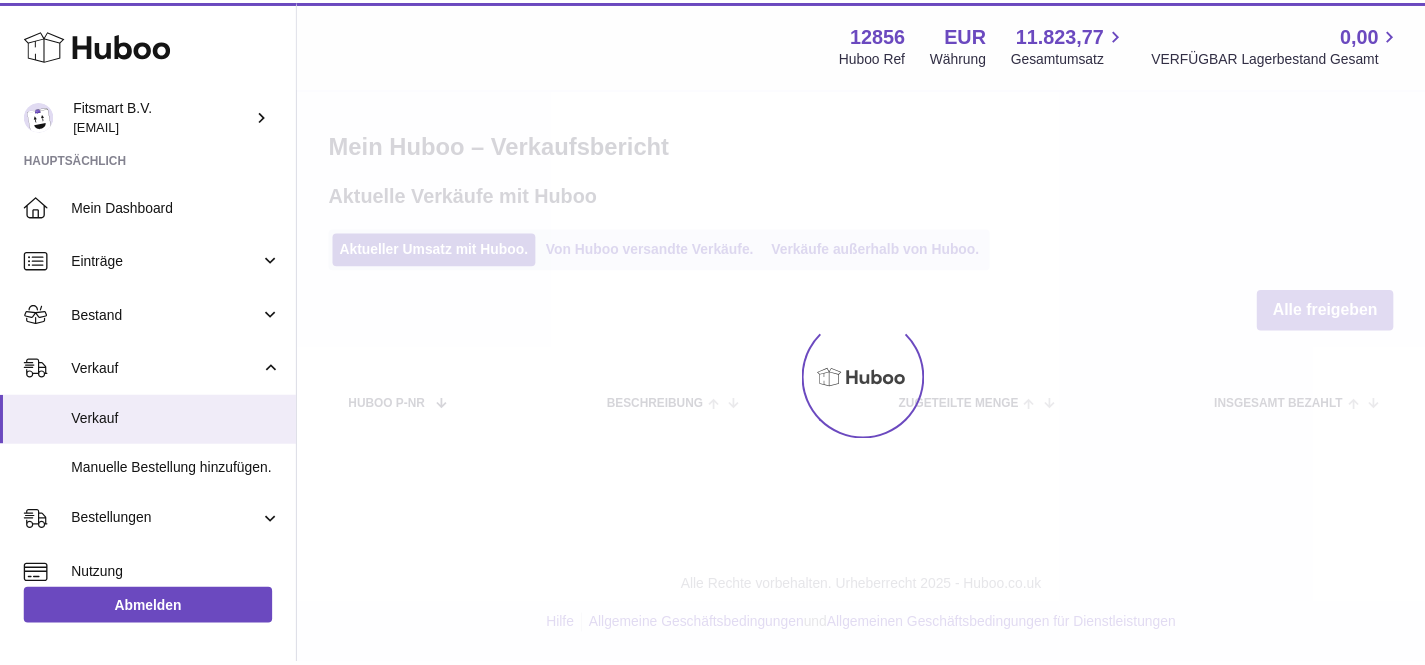 scroll, scrollTop: 0, scrollLeft: 0, axis: both 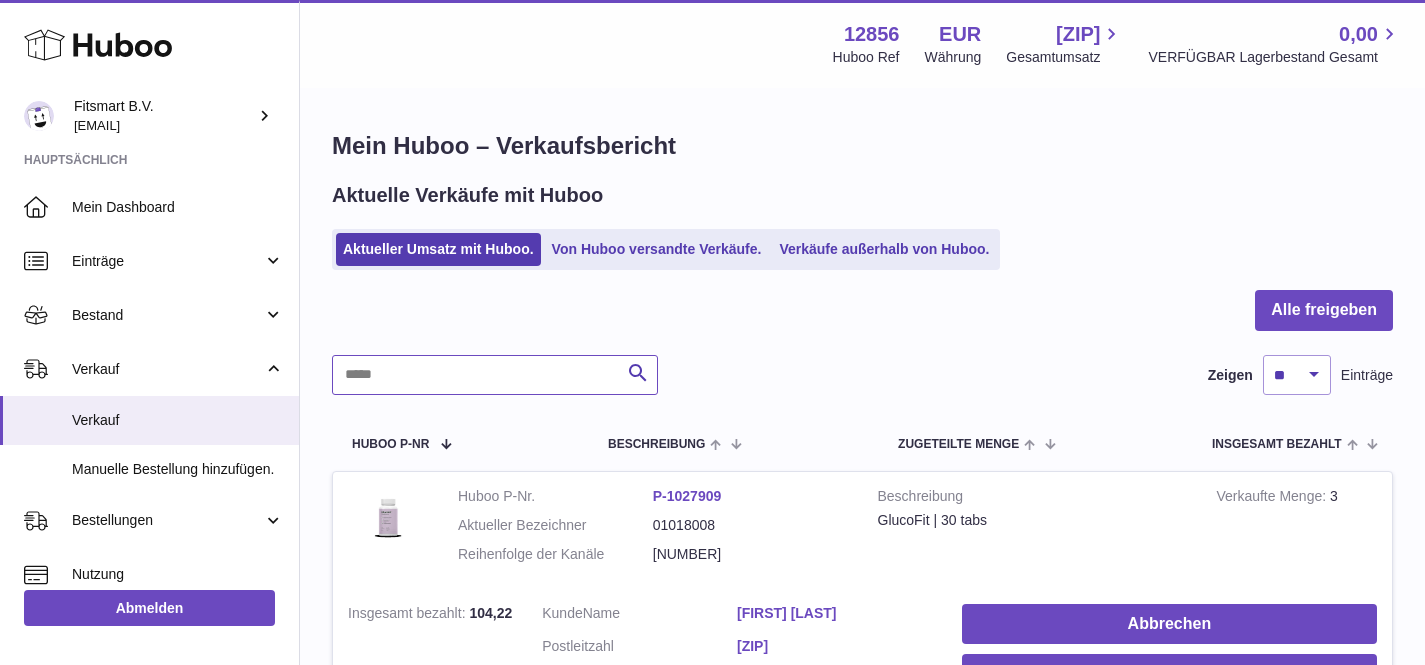 click at bounding box center (495, 375) 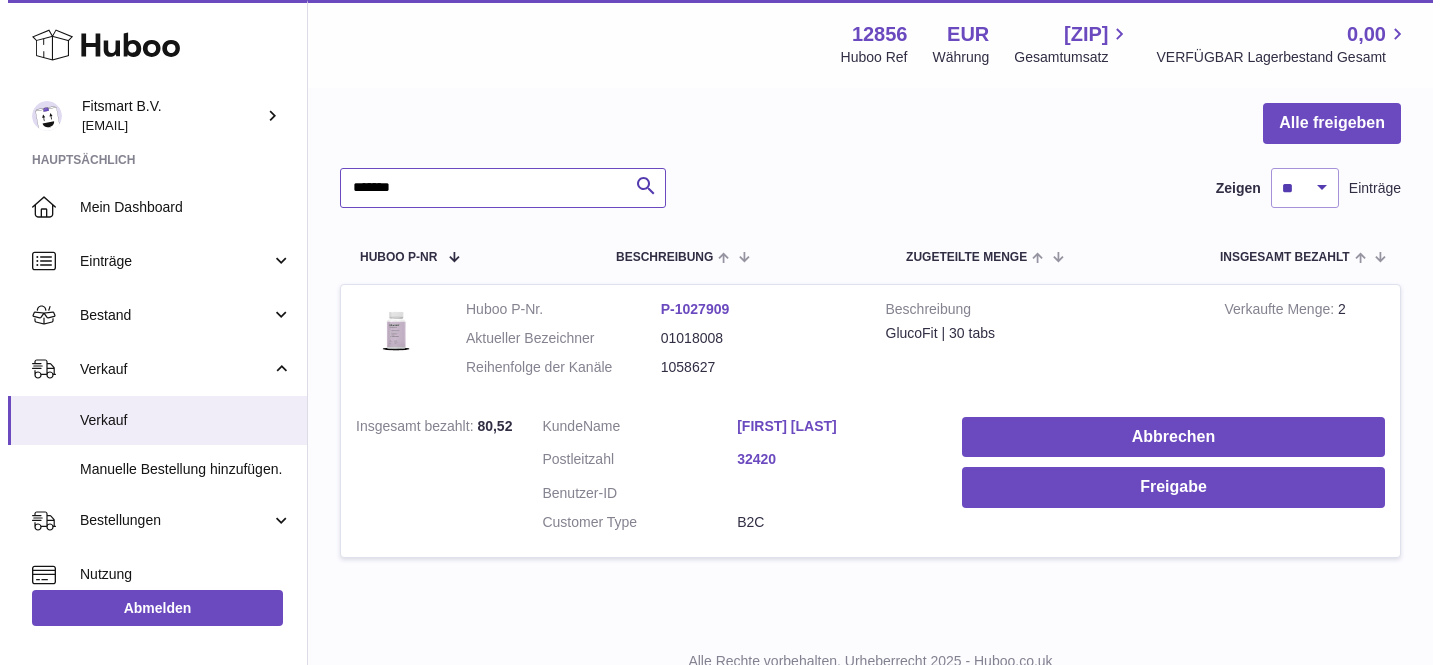 scroll, scrollTop: 262, scrollLeft: 0, axis: vertical 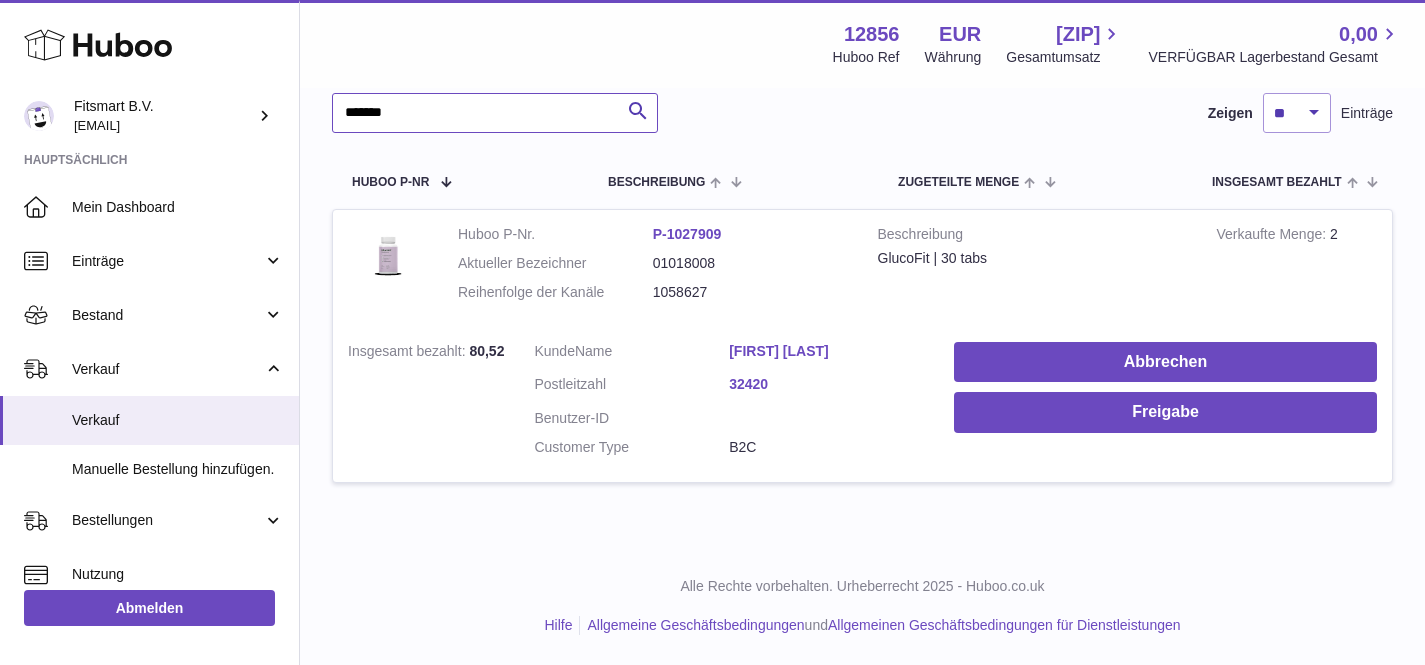 type on "*******" 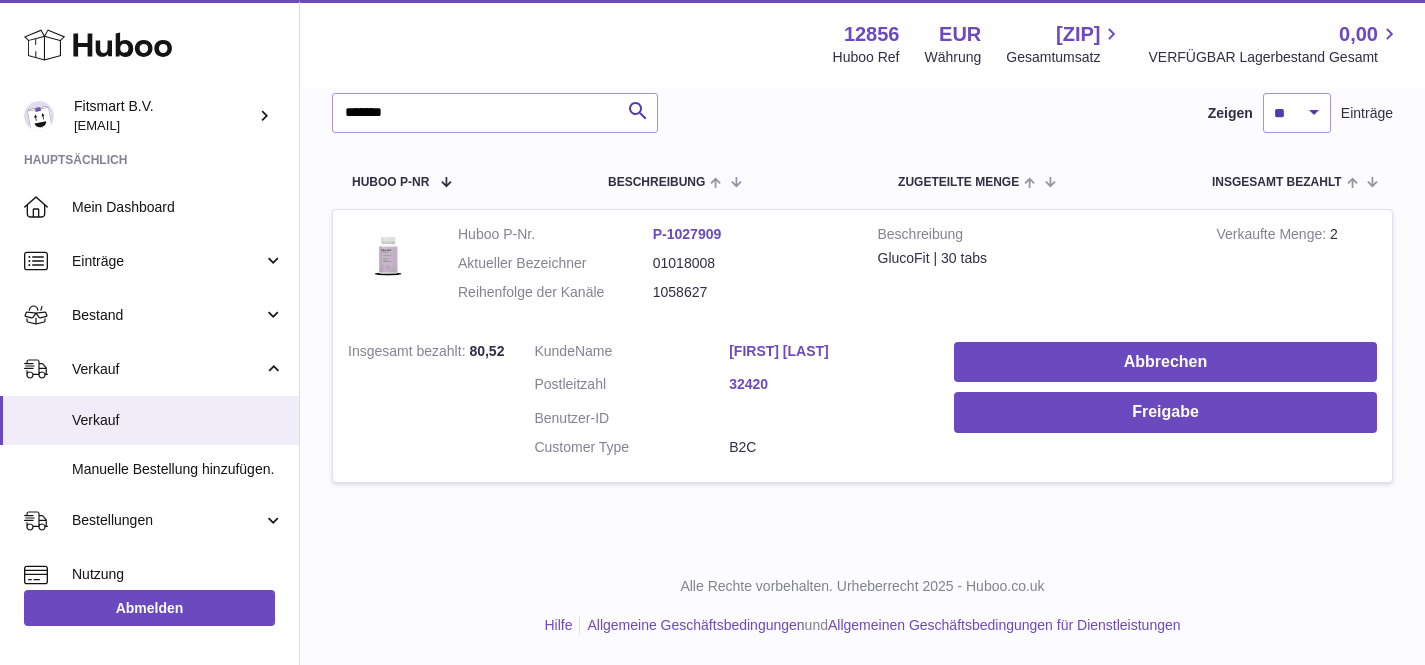 click on "[FIRST] [LAST]" at bounding box center (826, 351) 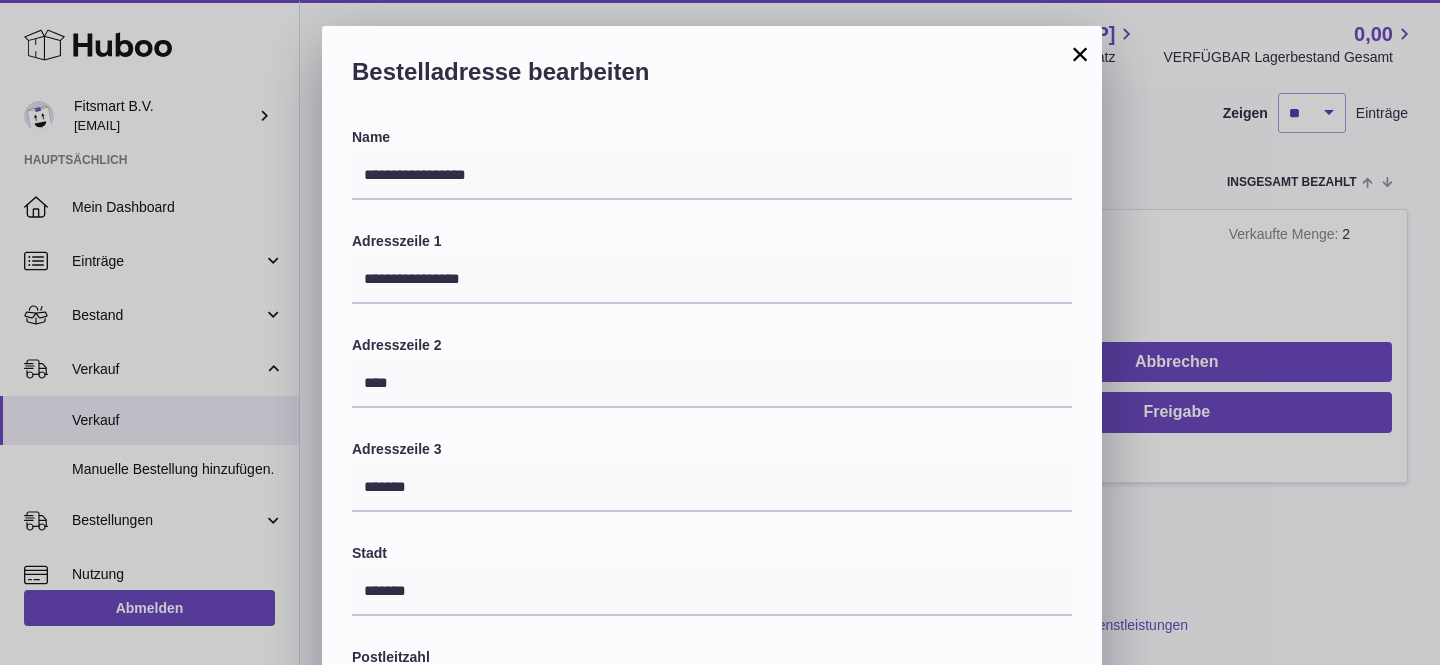 scroll, scrollTop: 0, scrollLeft: 0, axis: both 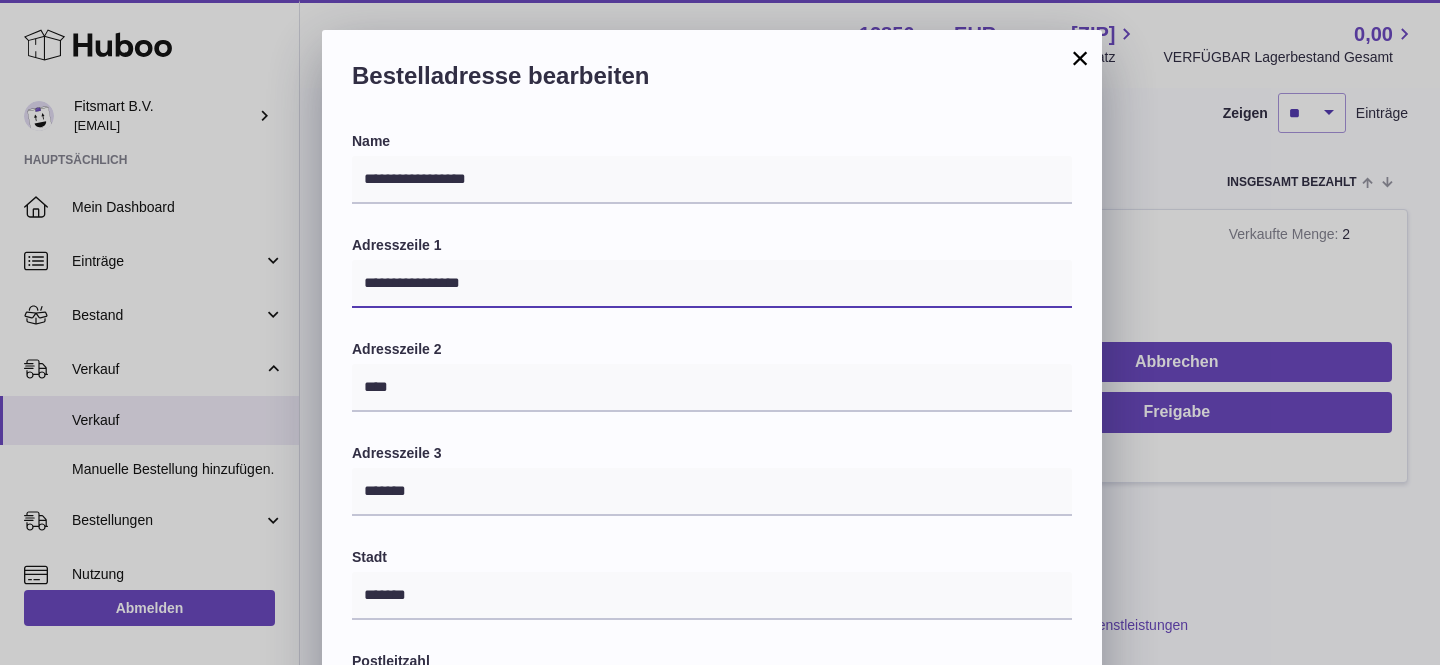 click on "**********" at bounding box center [712, 284] 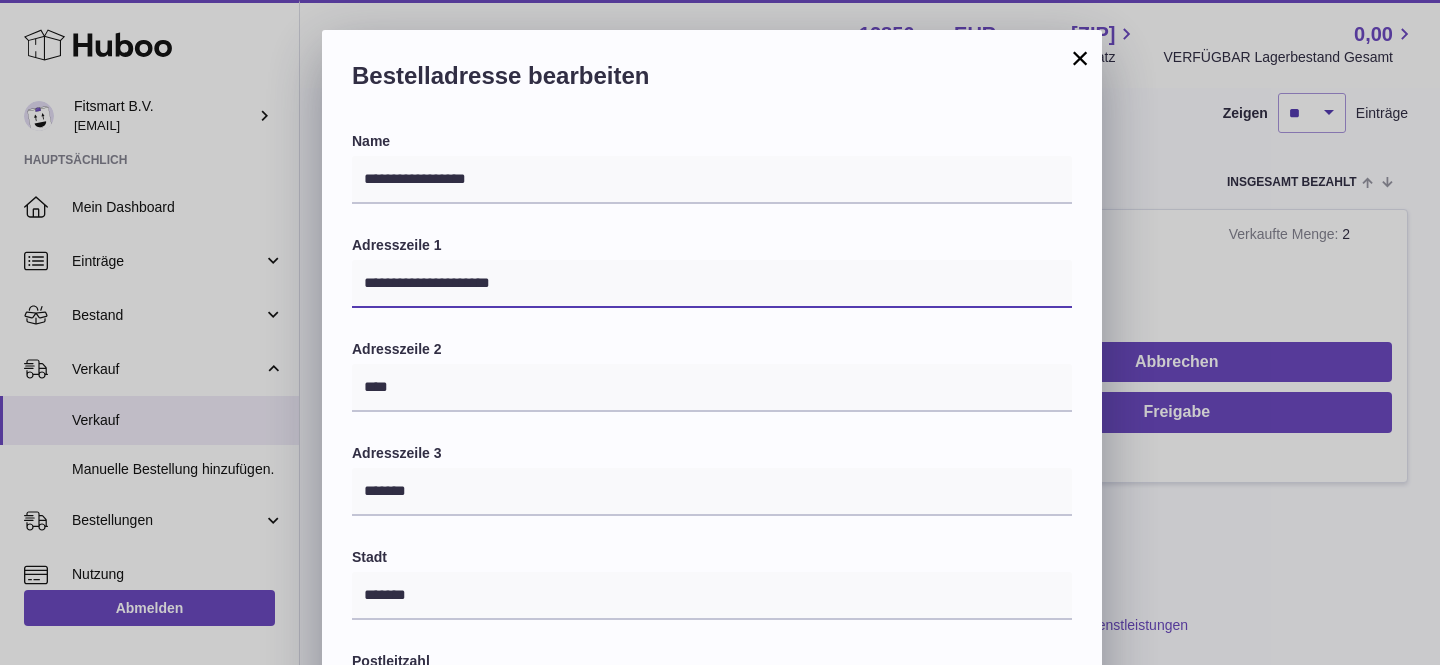 type on "**********" 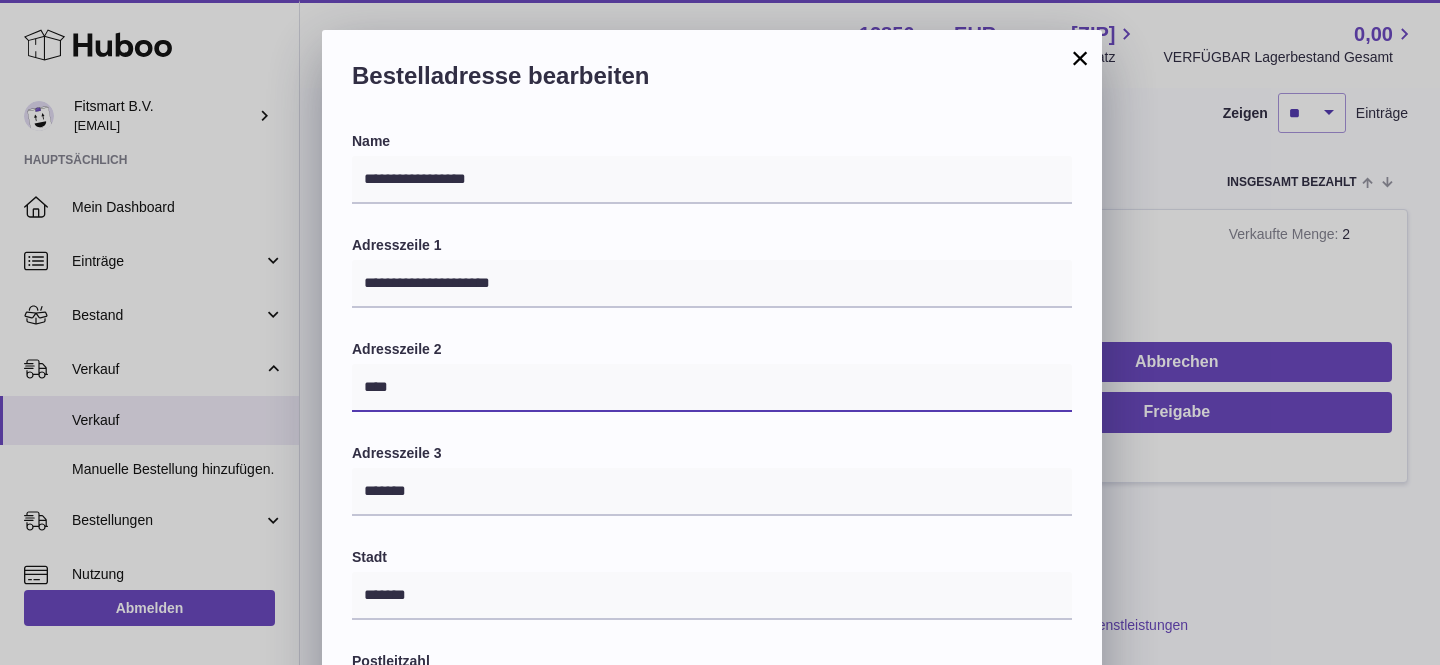 click on "****" at bounding box center (712, 388) 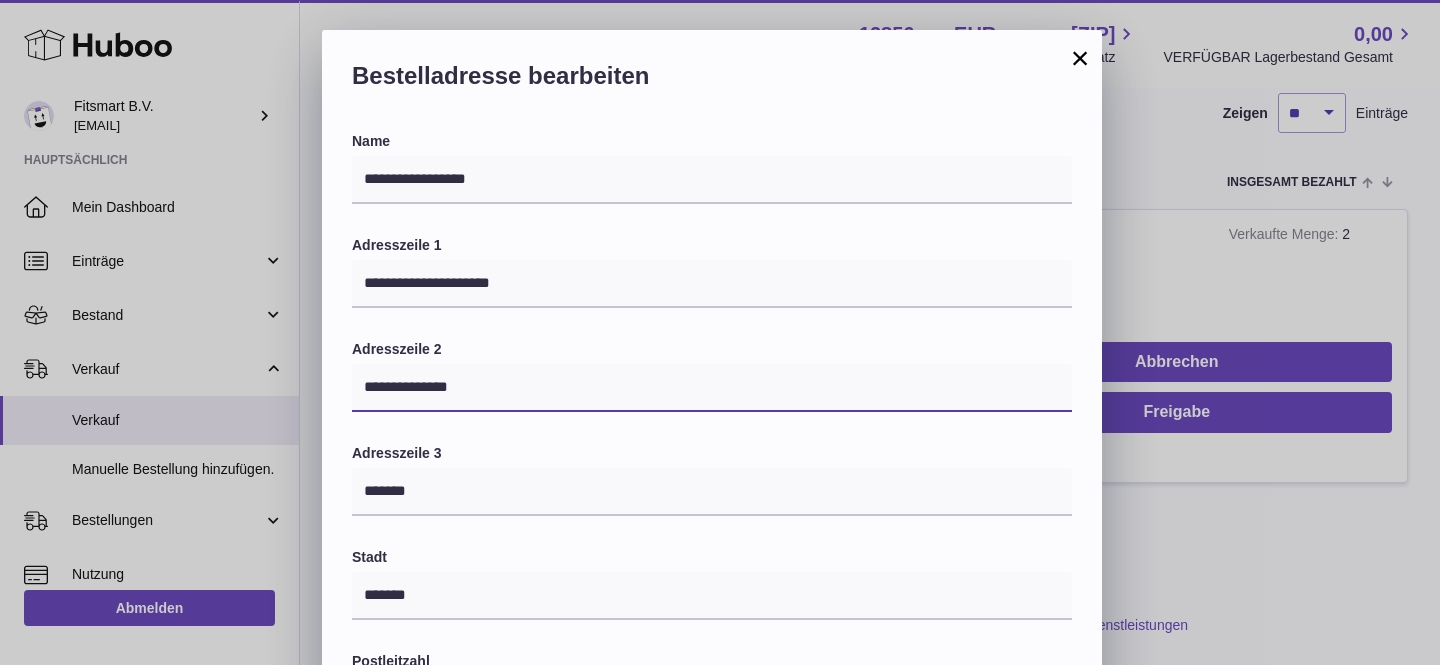 drag, startPoint x: 410, startPoint y: 390, endPoint x: 496, endPoint y: 395, distance: 86.145226 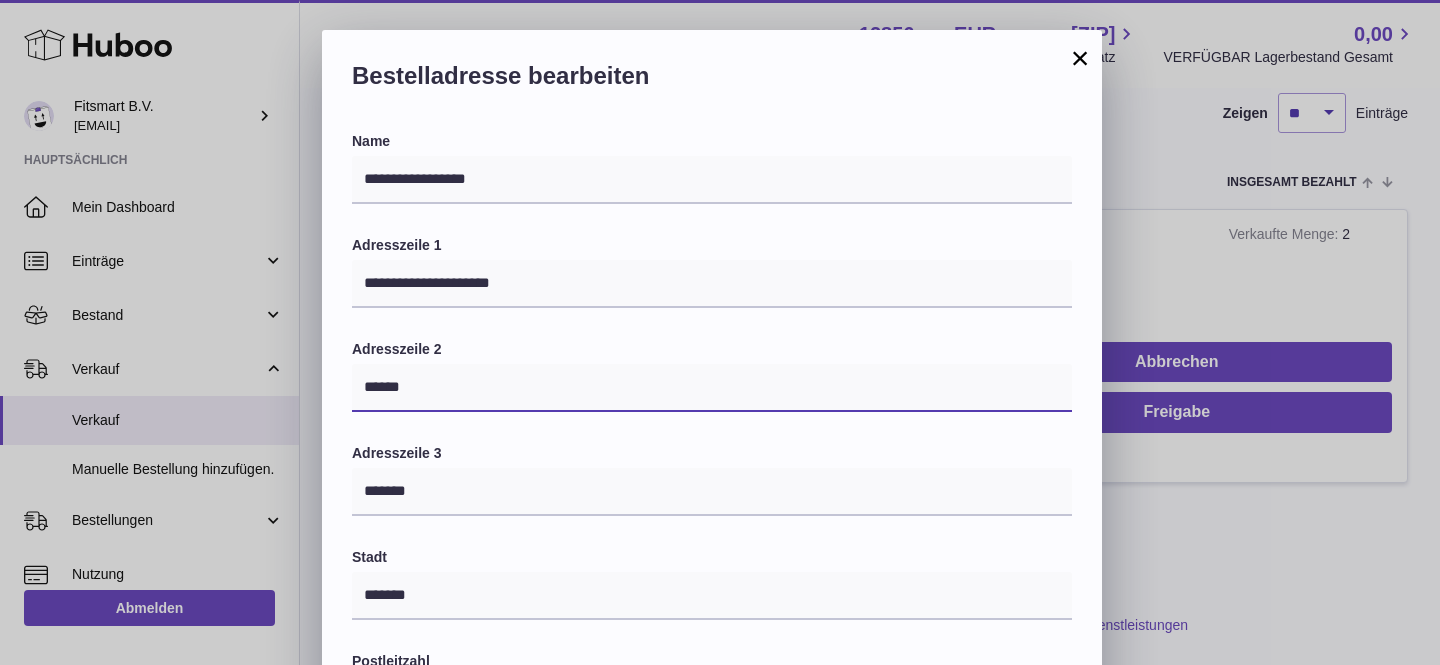 type on "*****" 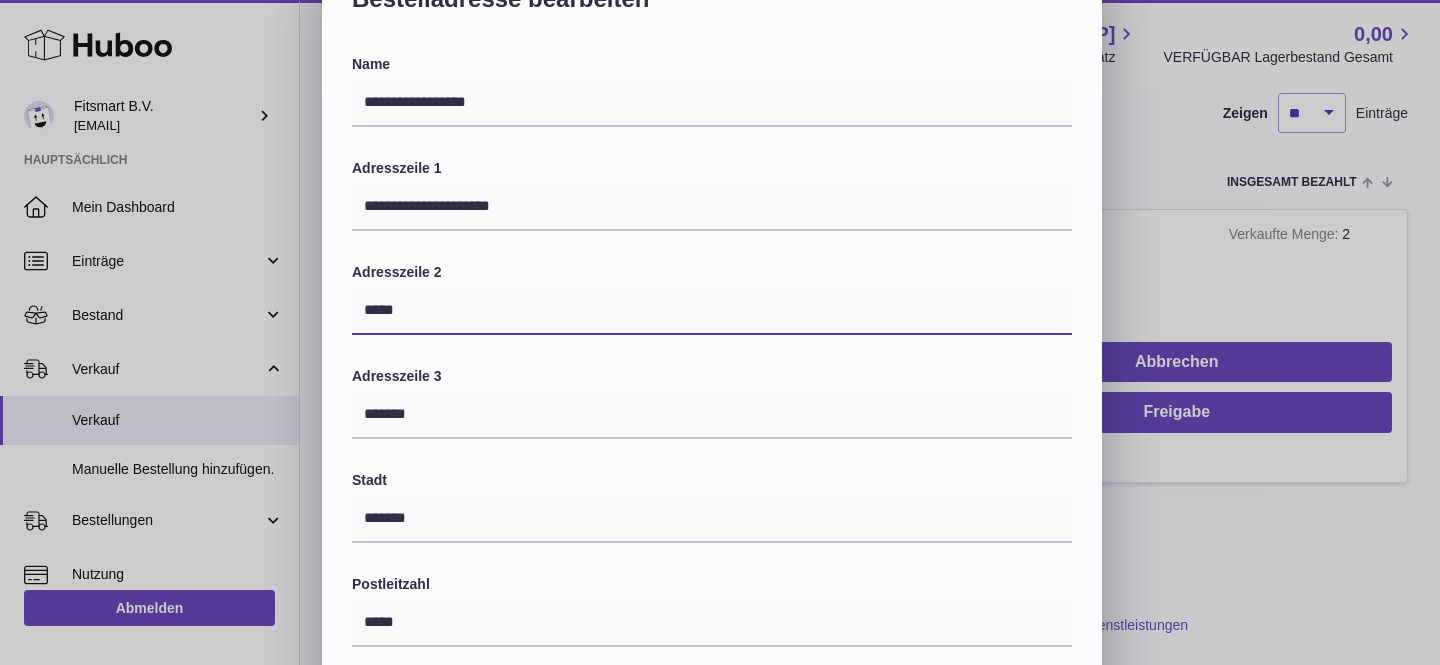 scroll, scrollTop: 88, scrollLeft: 0, axis: vertical 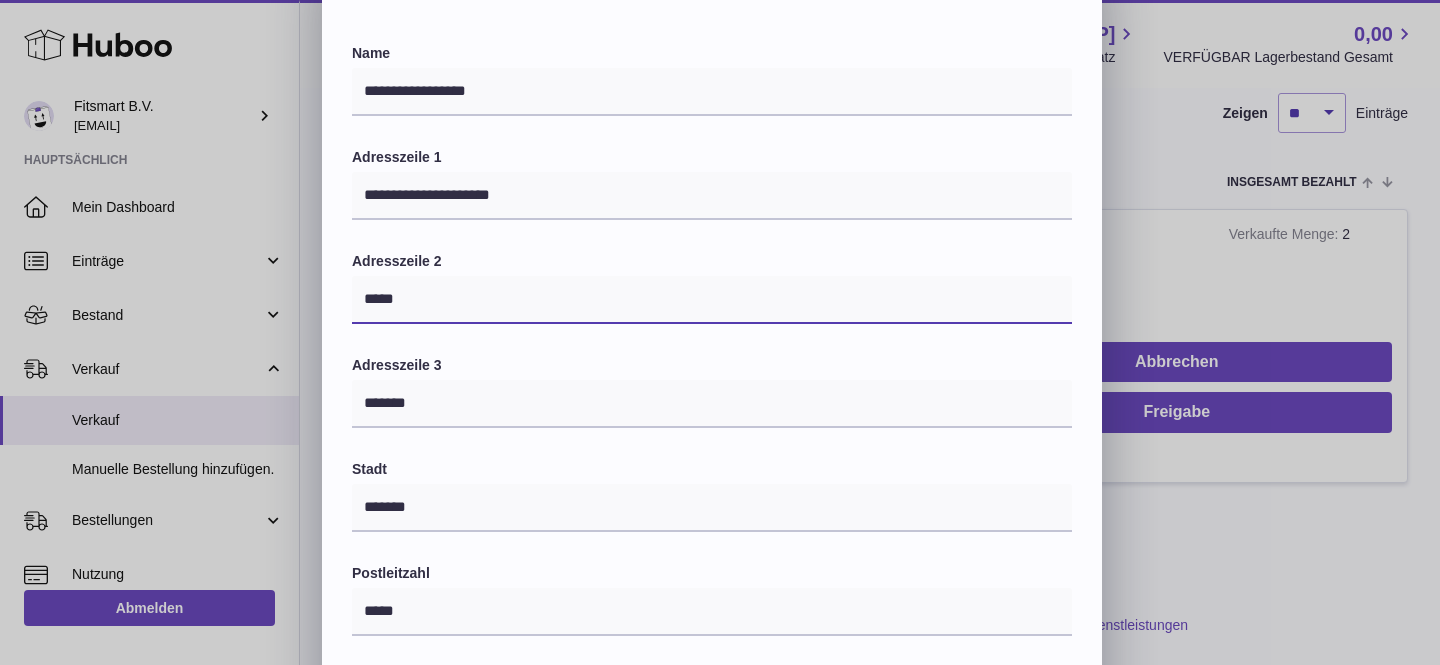 click on "*****" at bounding box center (712, 300) 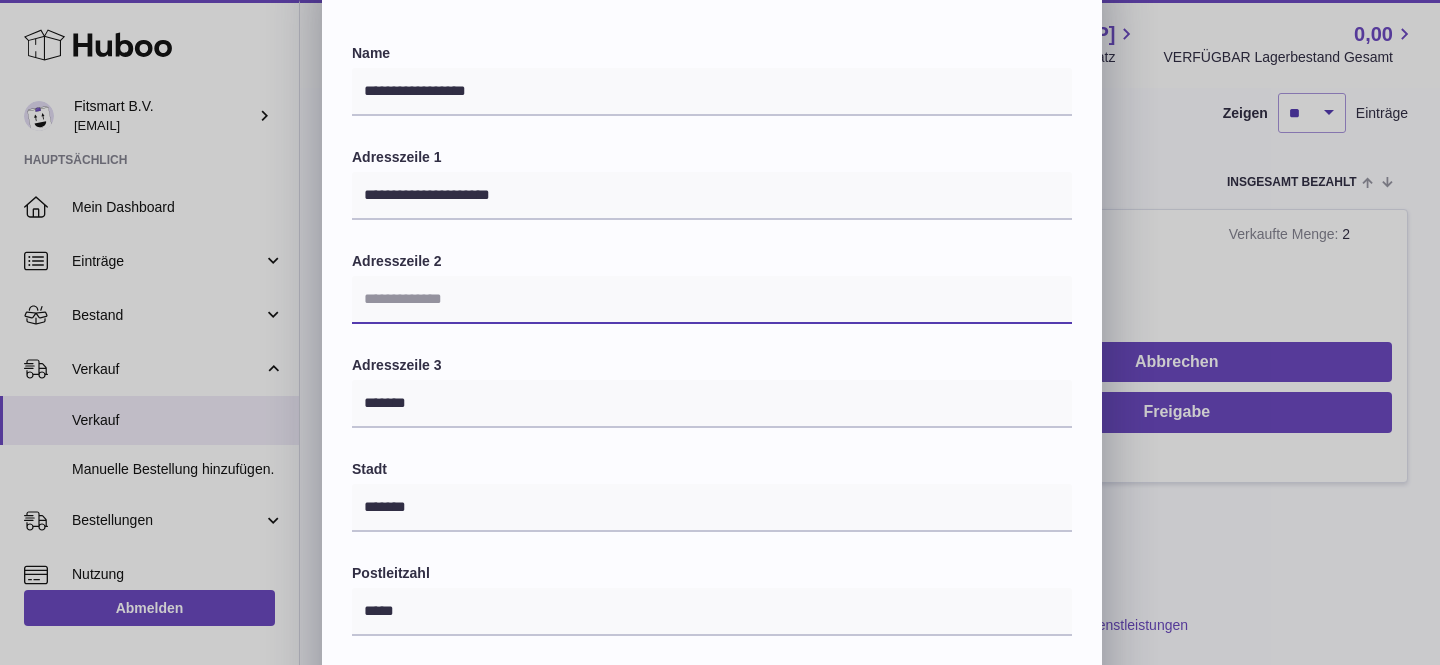type 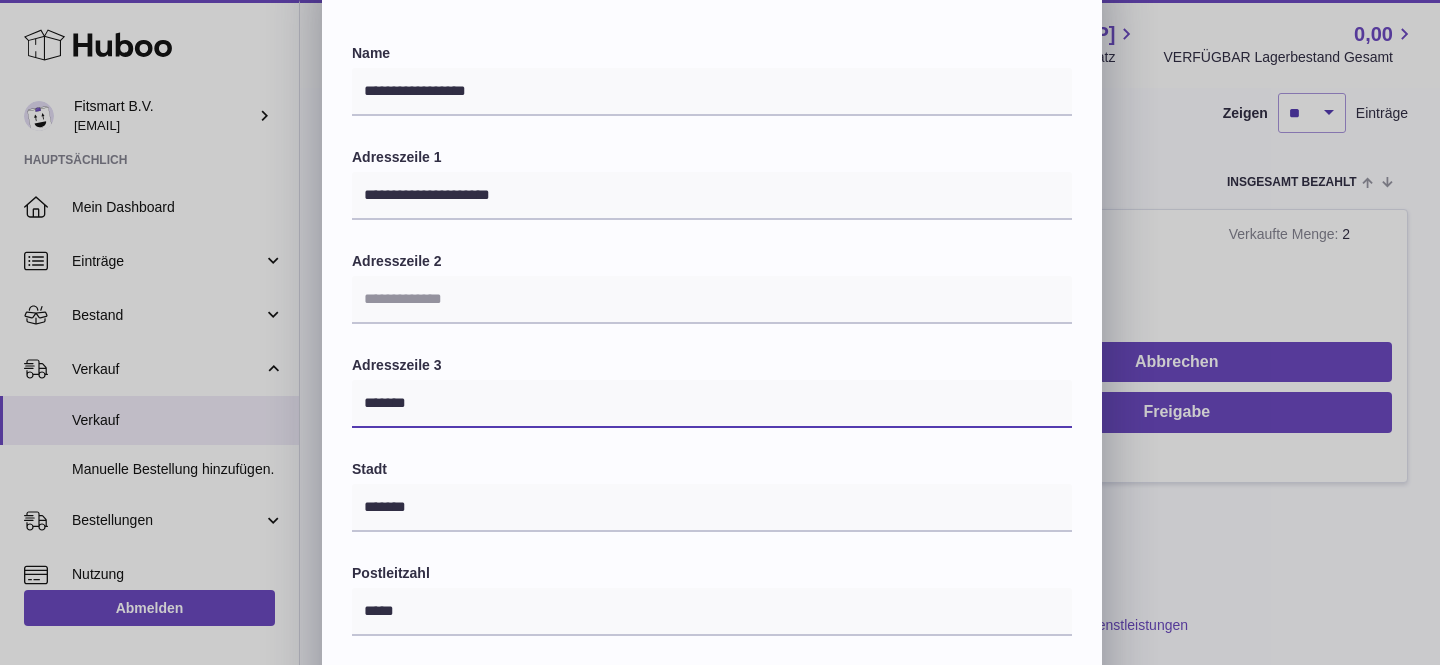 click on "*******" at bounding box center (712, 404) 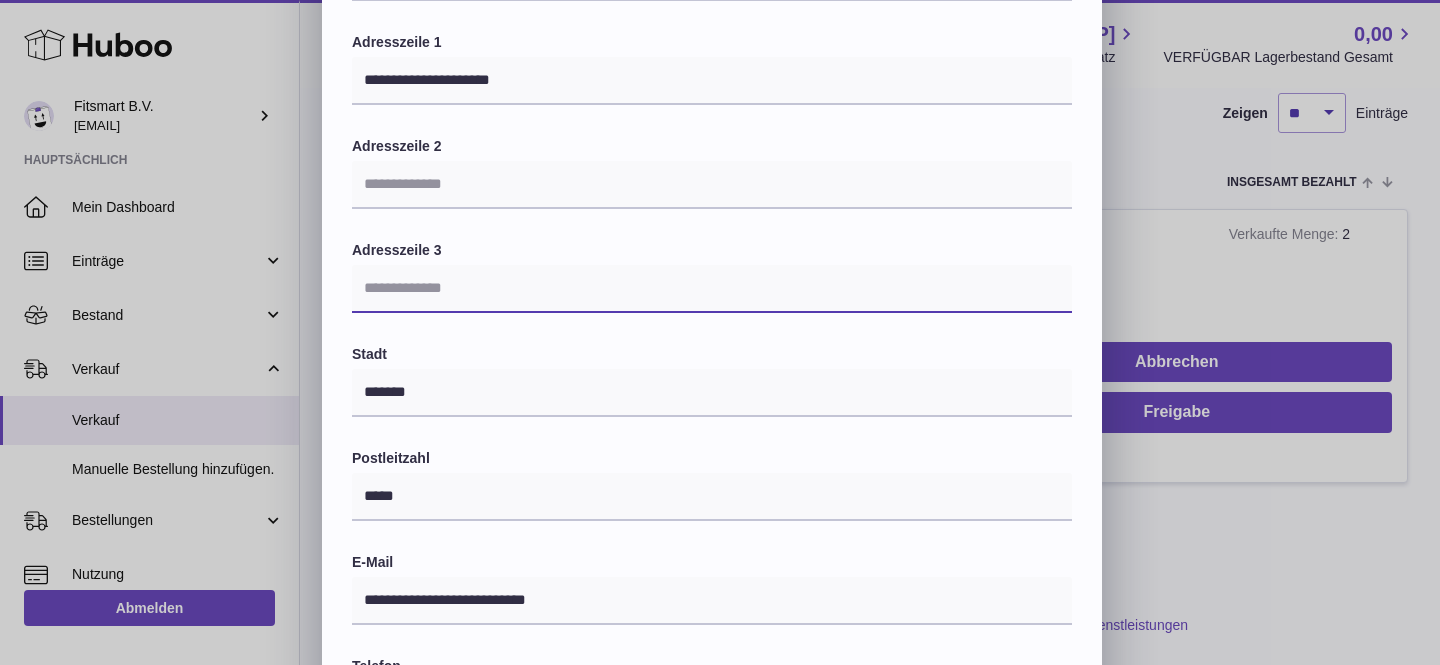 scroll, scrollTop: 424, scrollLeft: 0, axis: vertical 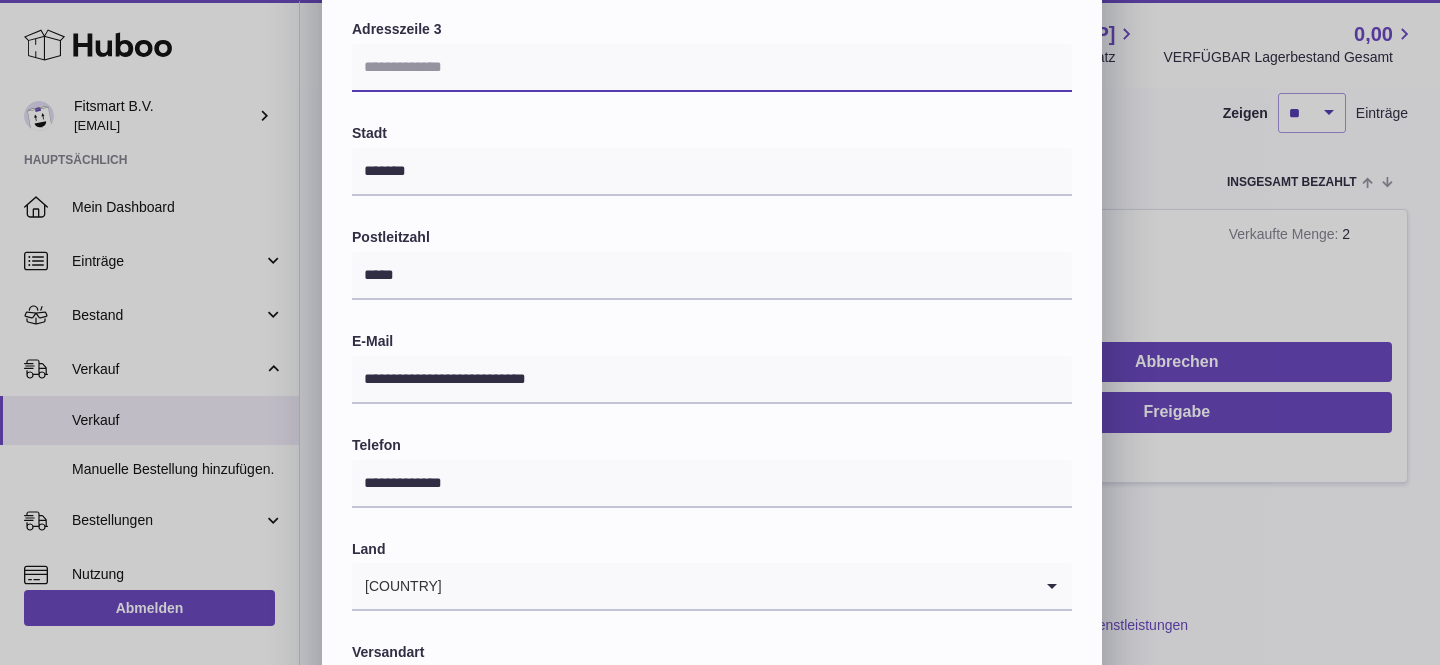 type 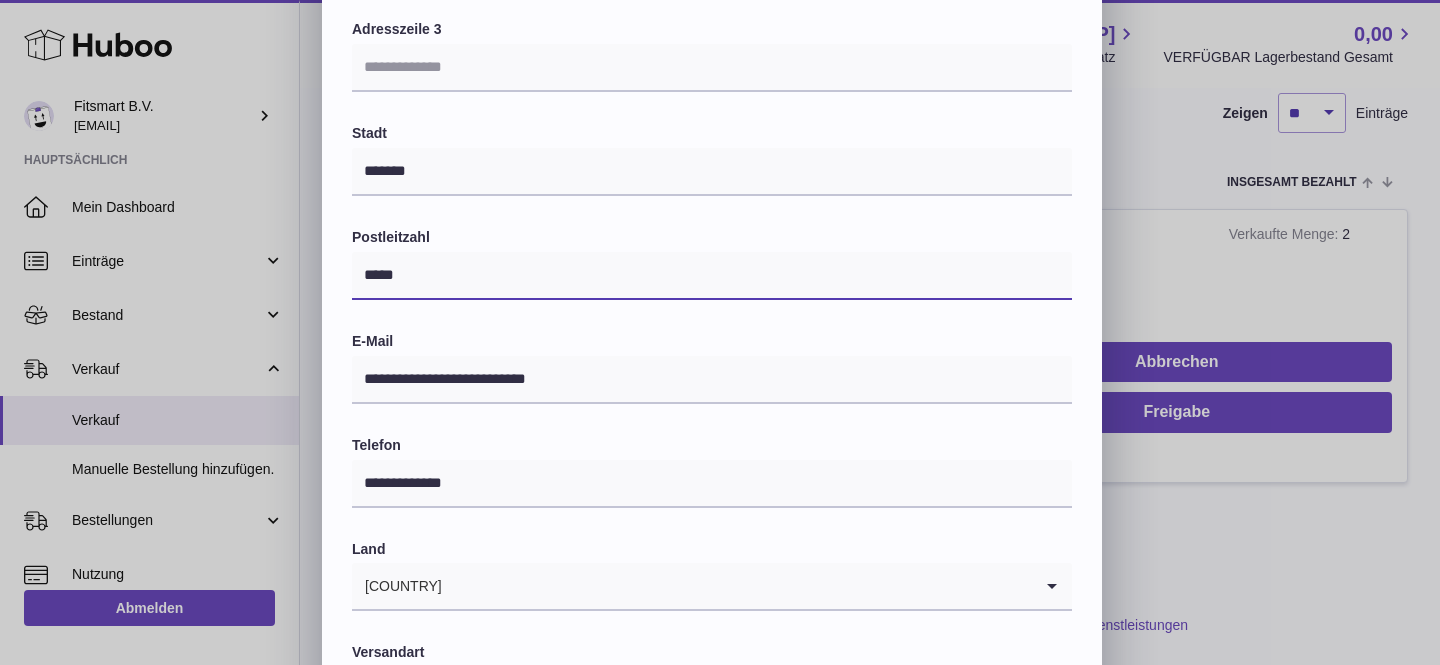 click on "*****" at bounding box center (712, 276) 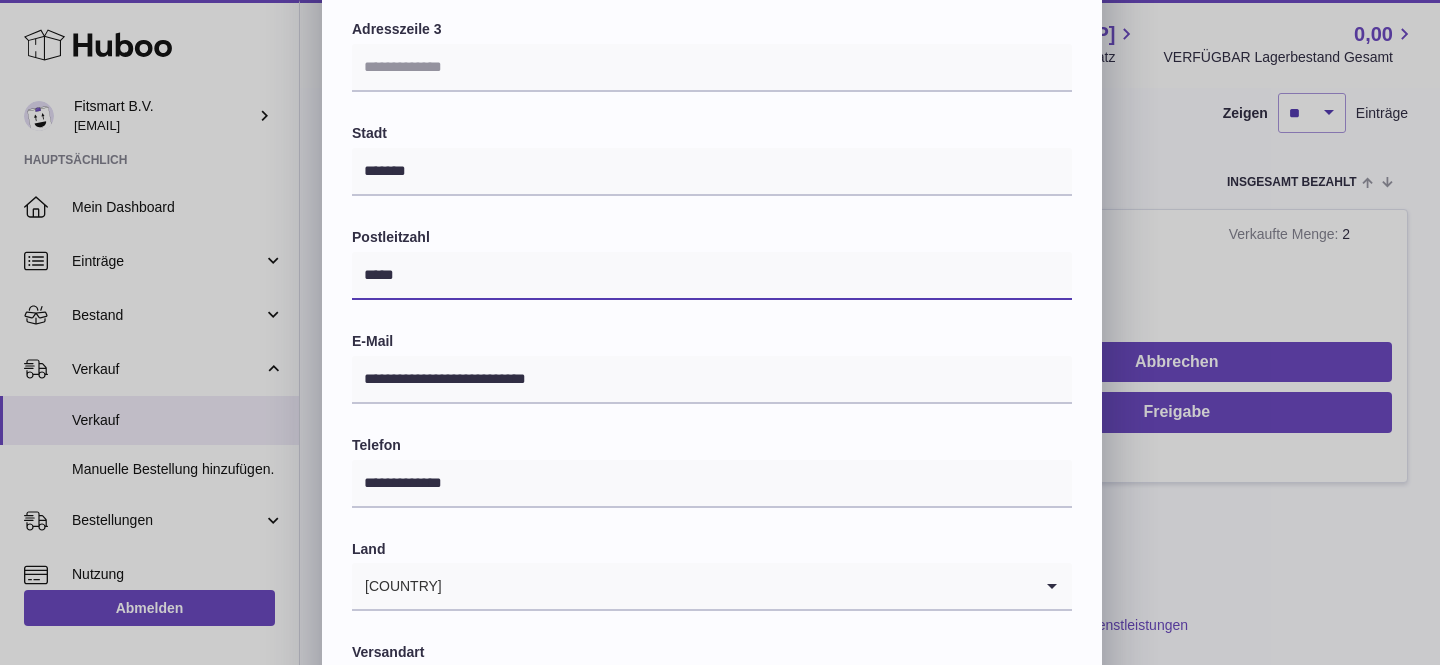 click on "*****" at bounding box center [712, 276] 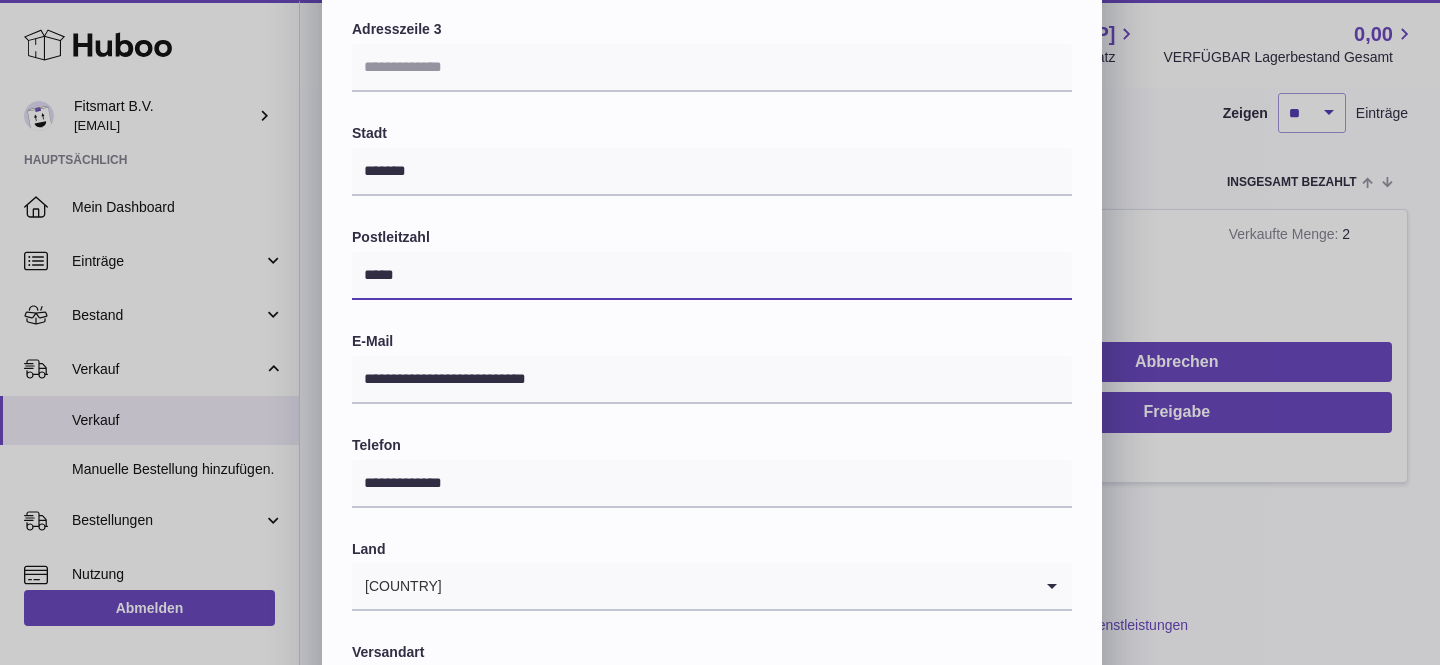paste on "*********" 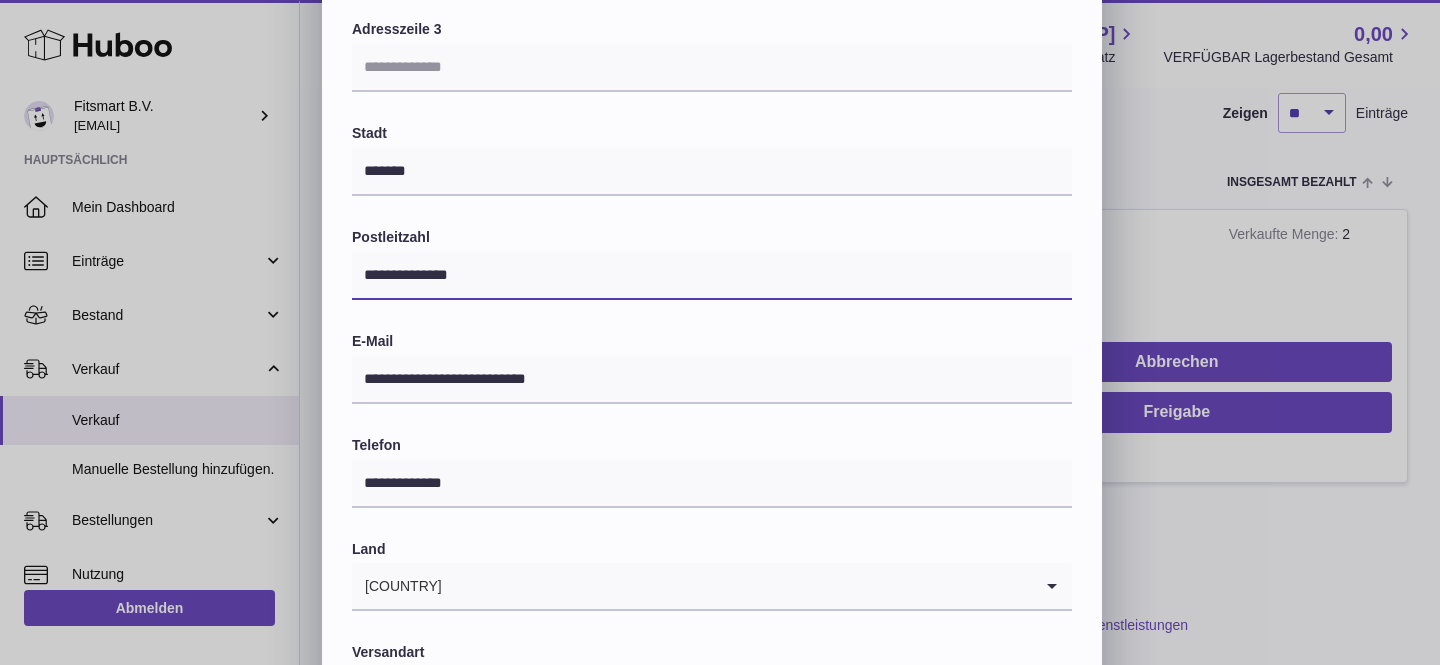 drag, startPoint x: 408, startPoint y: 275, endPoint x: 506, endPoint y: 282, distance: 98.24968 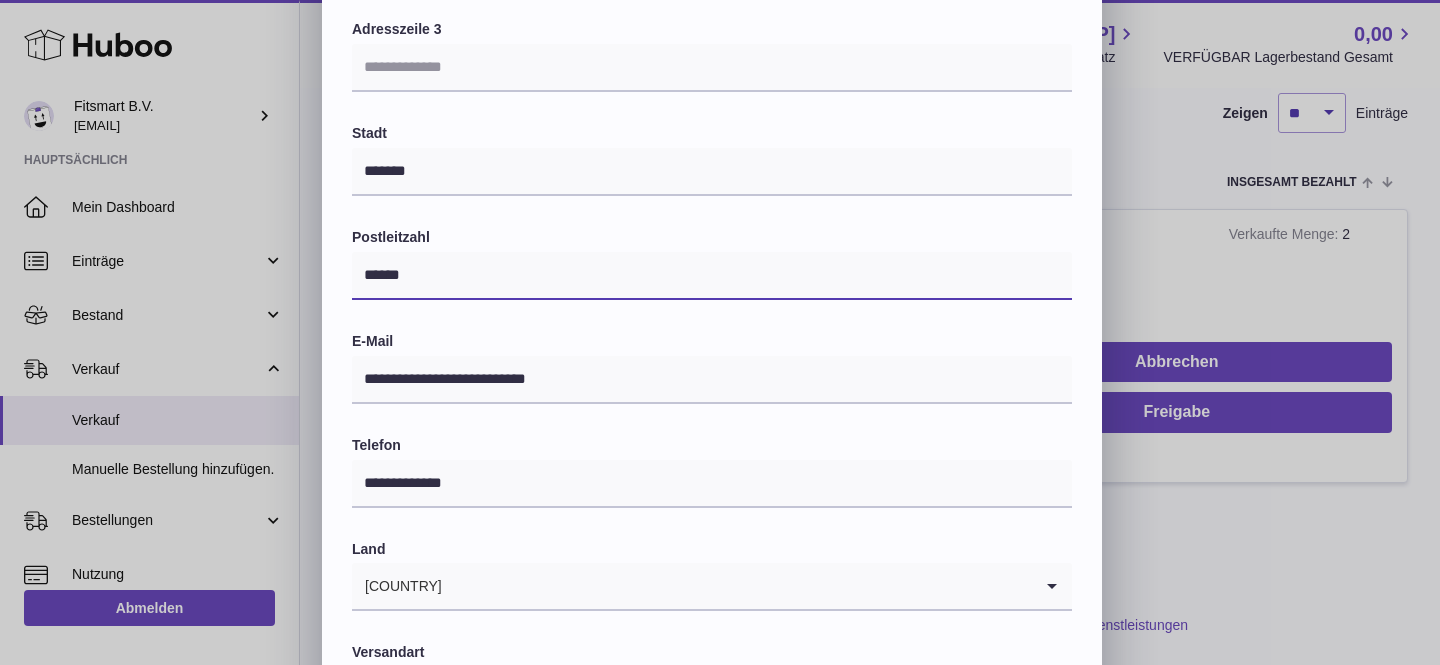 type on "*****" 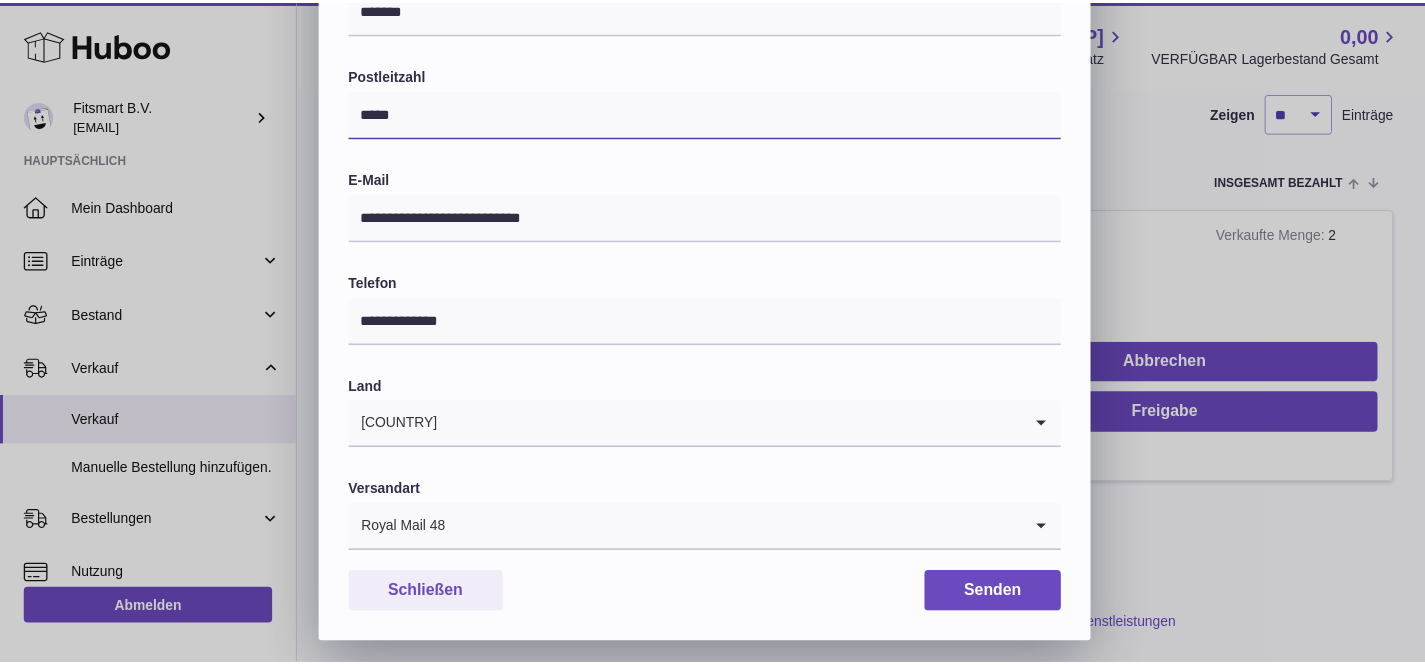 scroll, scrollTop: 595, scrollLeft: 0, axis: vertical 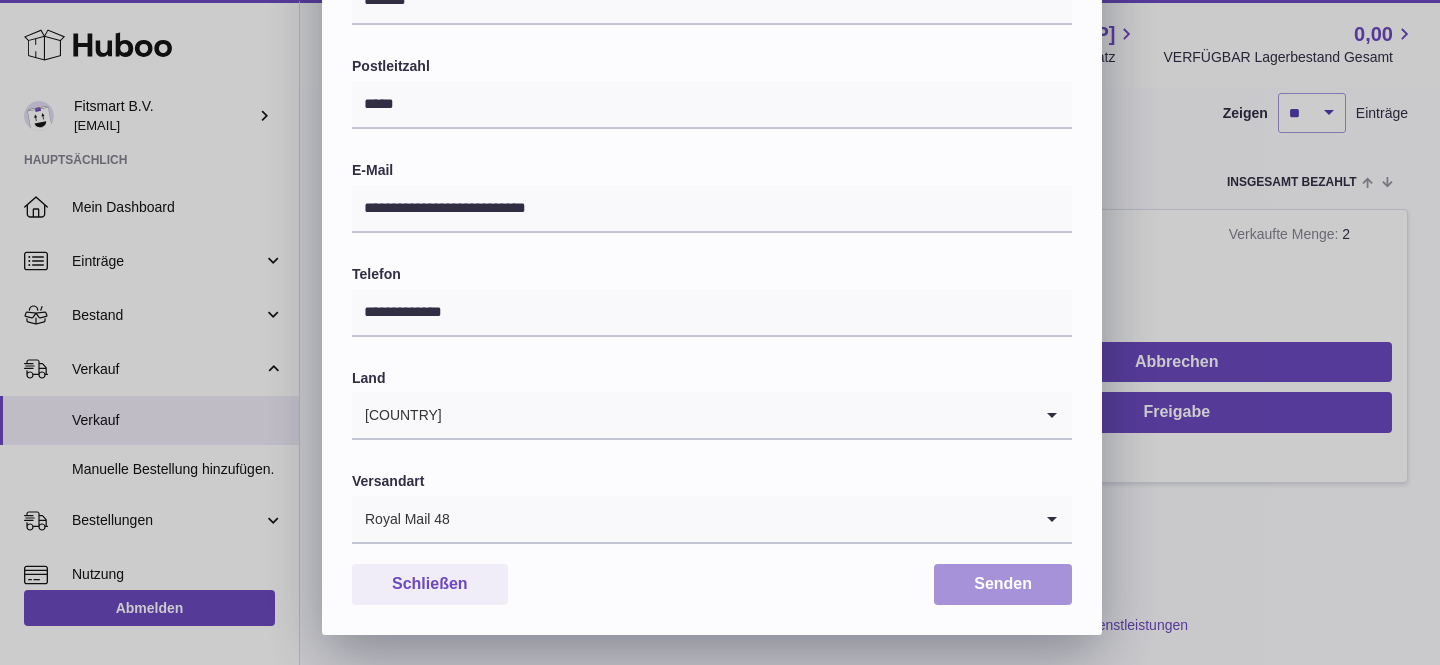 click on "Senden" at bounding box center (1003, 584) 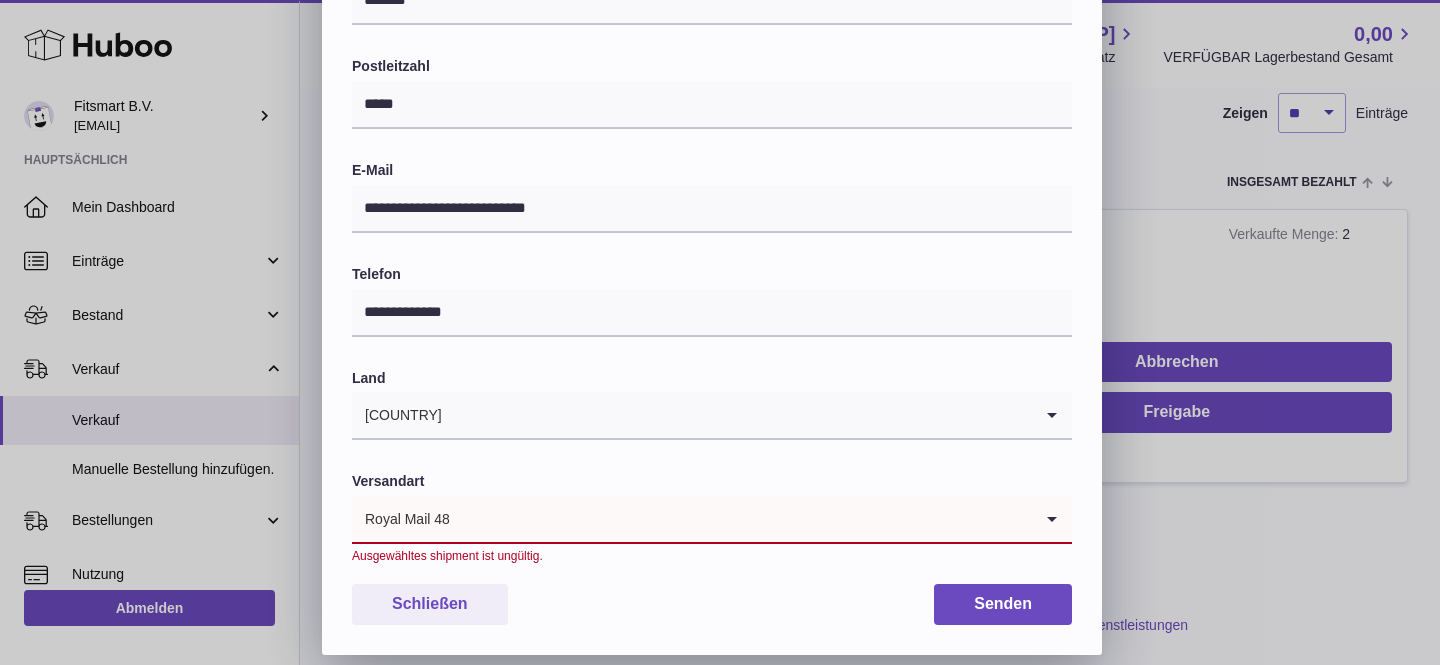 click at bounding box center [741, 519] 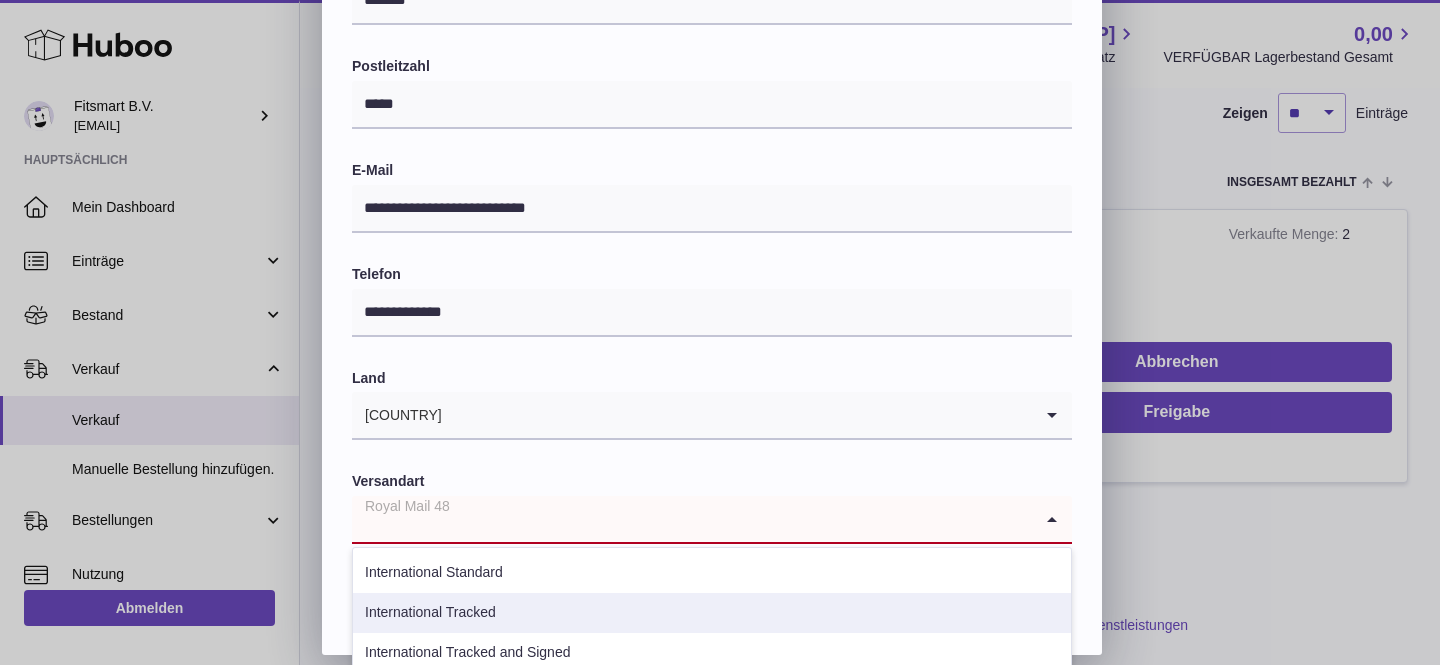 click on "International Tracked" at bounding box center [712, 613] 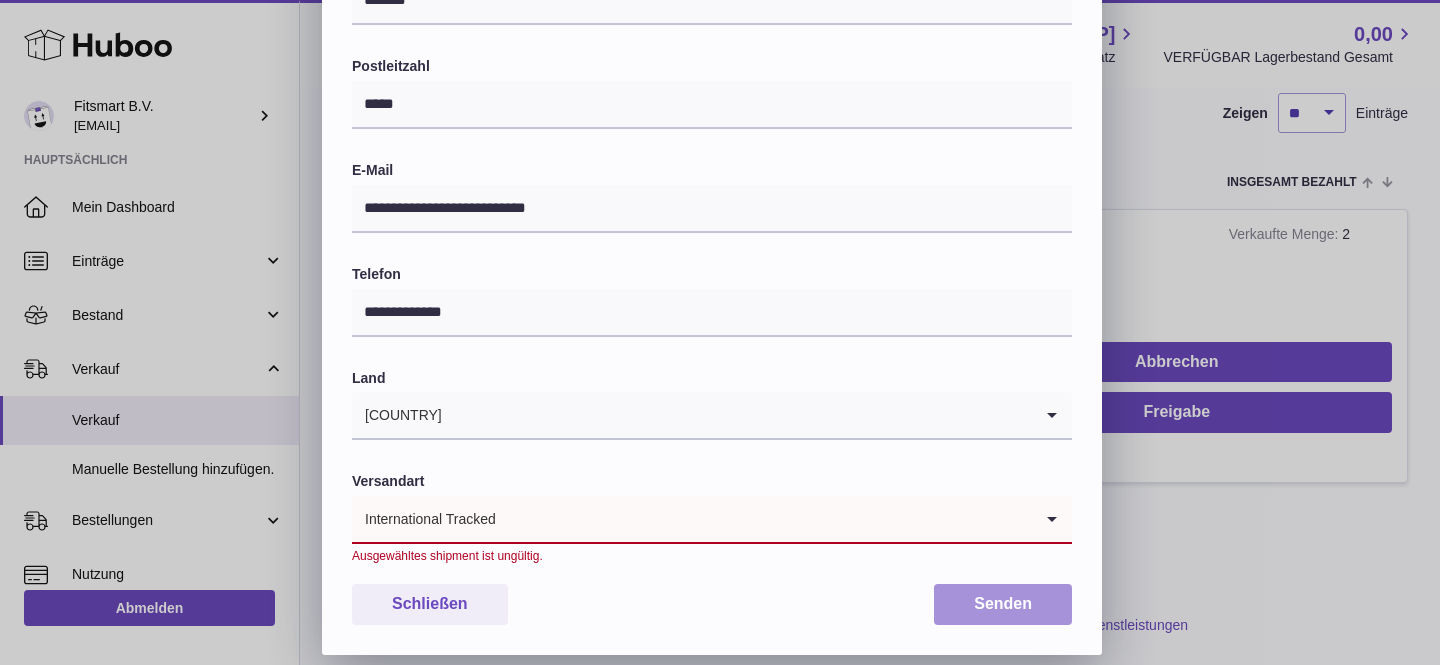 click on "Senden" at bounding box center (1003, 604) 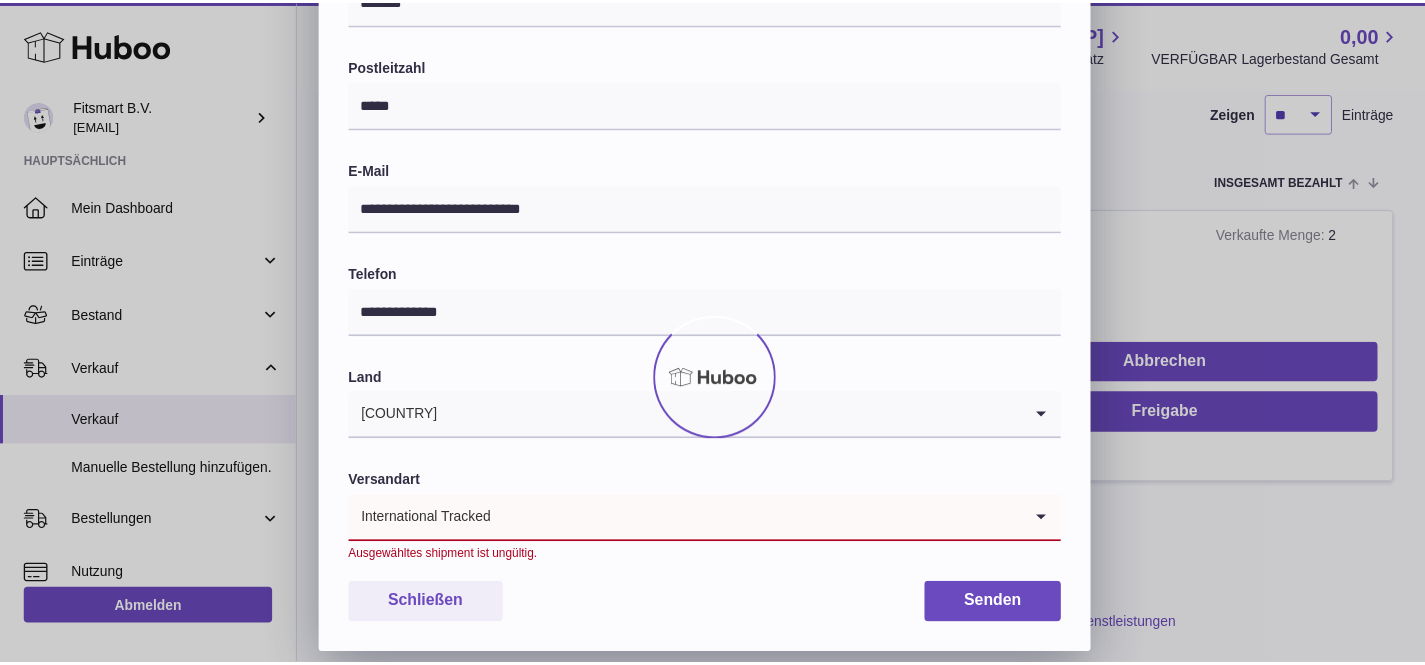 scroll, scrollTop: 0, scrollLeft: 0, axis: both 